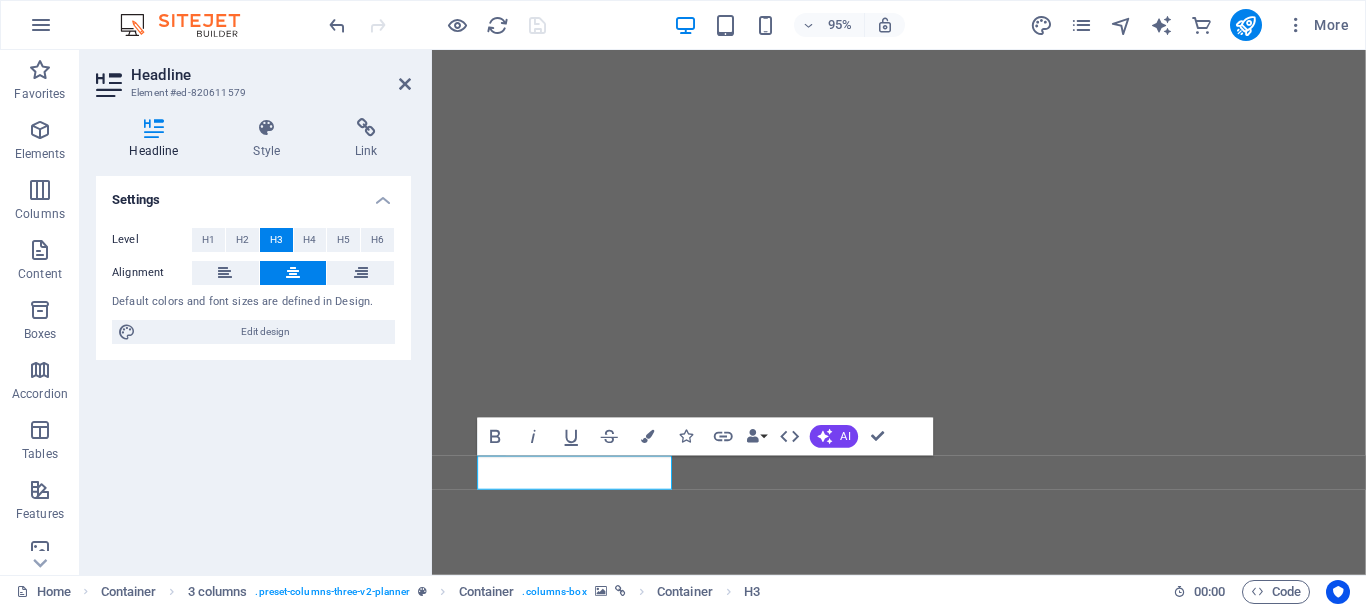 scroll, scrollTop: 0, scrollLeft: 0, axis: both 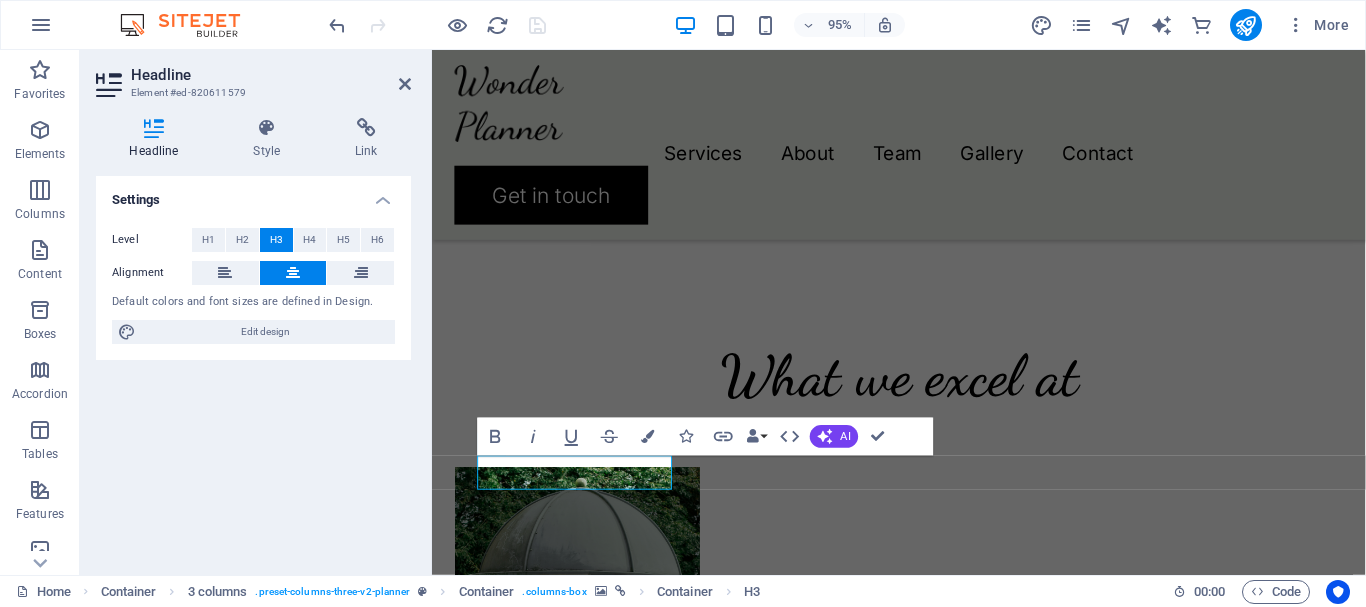 type 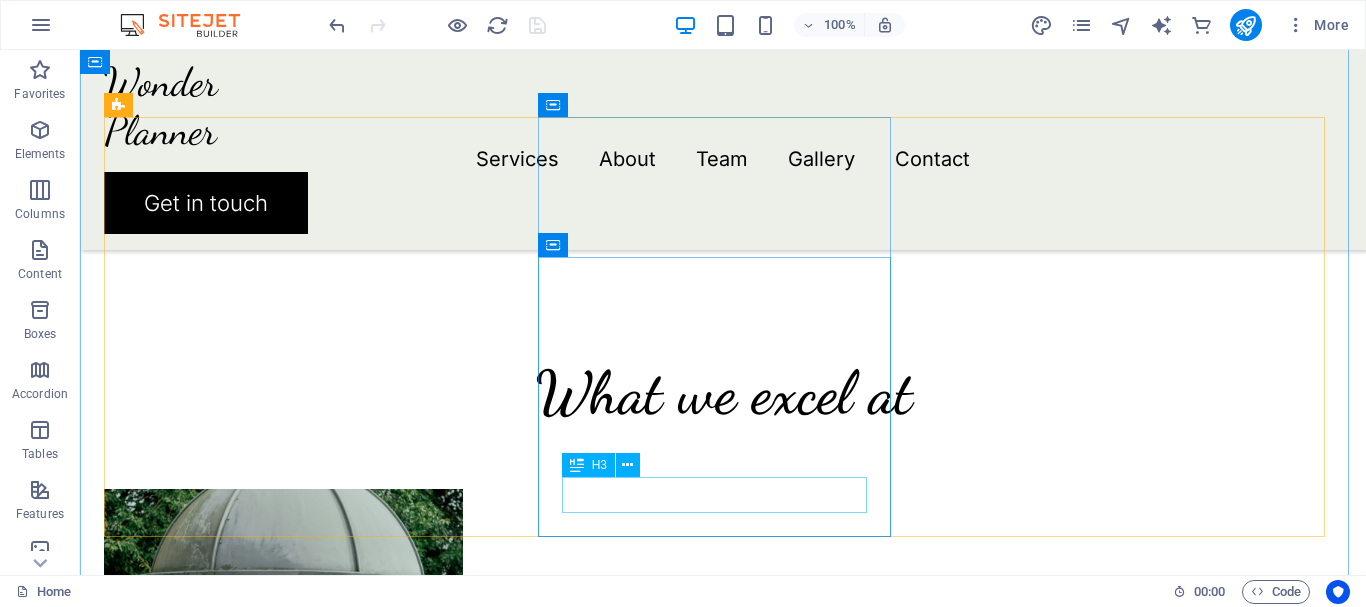 click on "Private celebrations" at bounding box center [283, 1387] 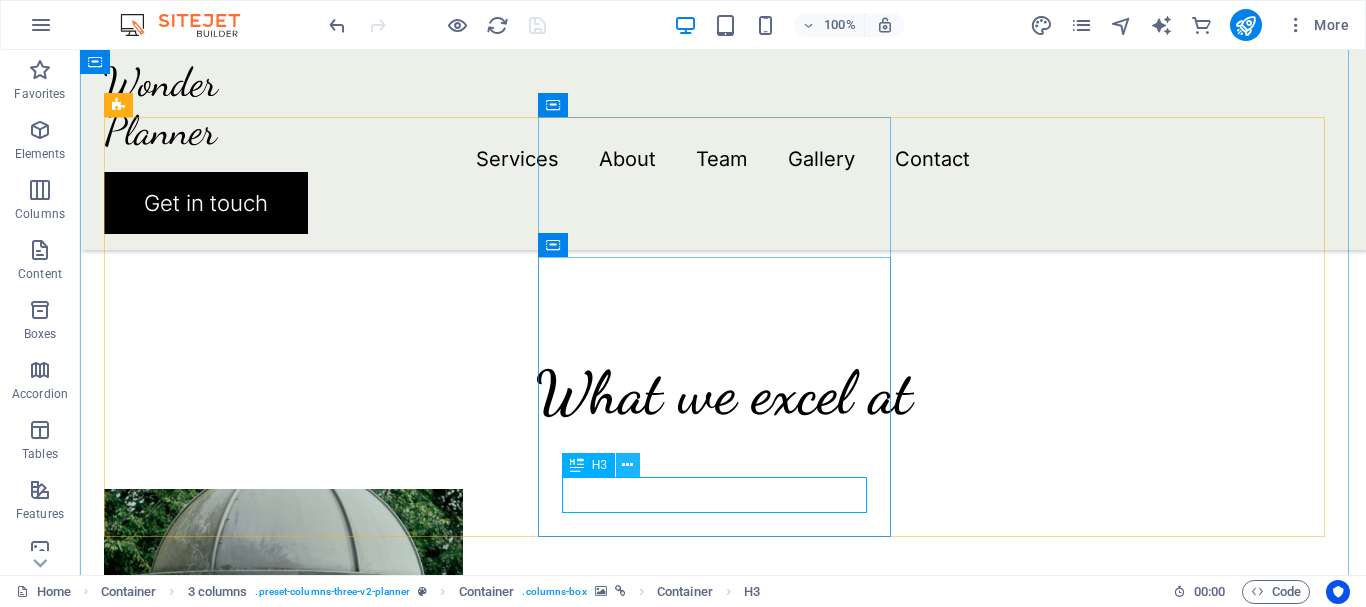 click at bounding box center [627, 465] 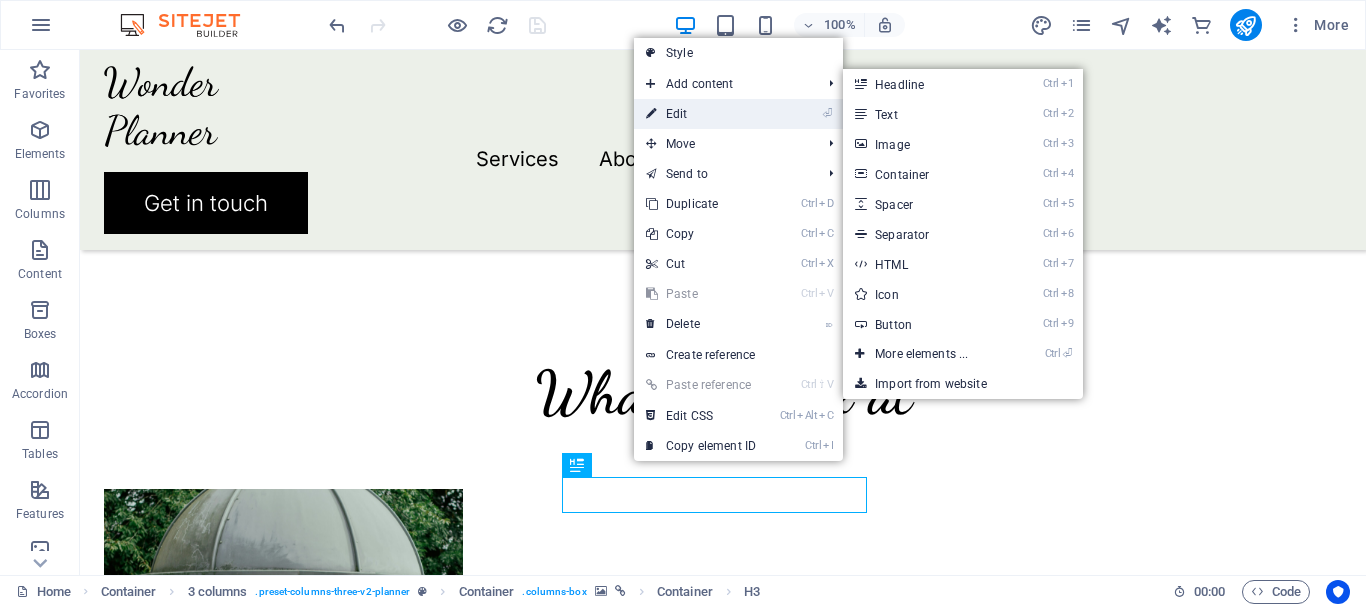 click on "⏎  Edit" at bounding box center (701, 114) 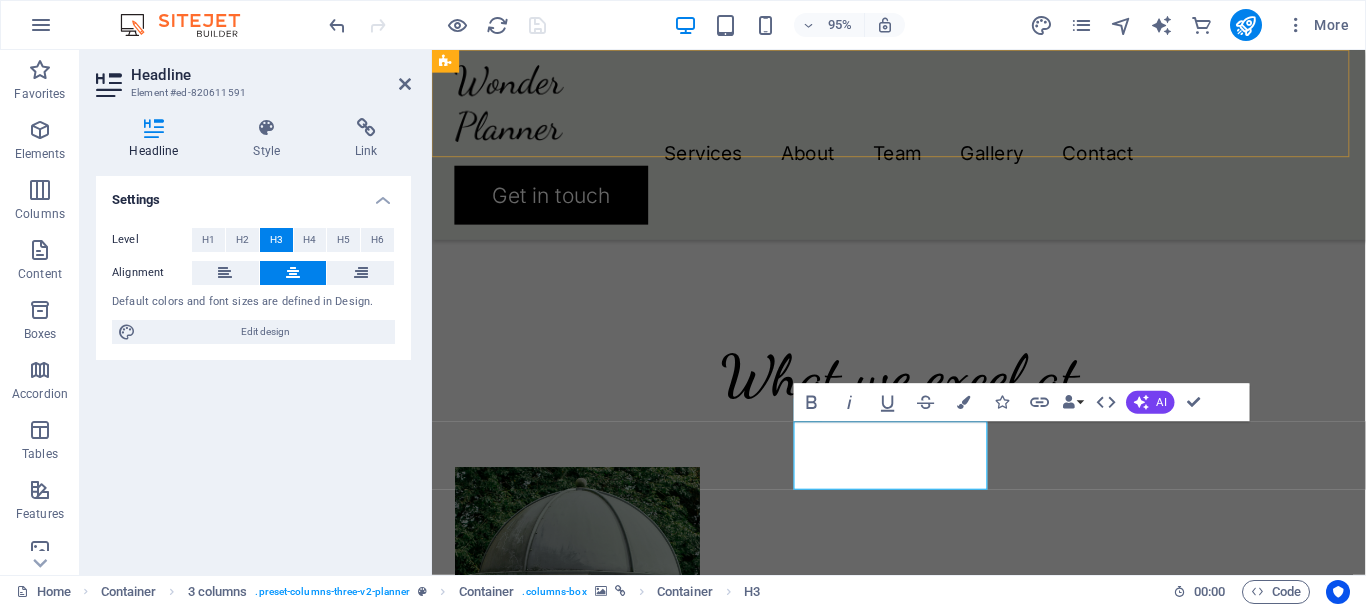 type 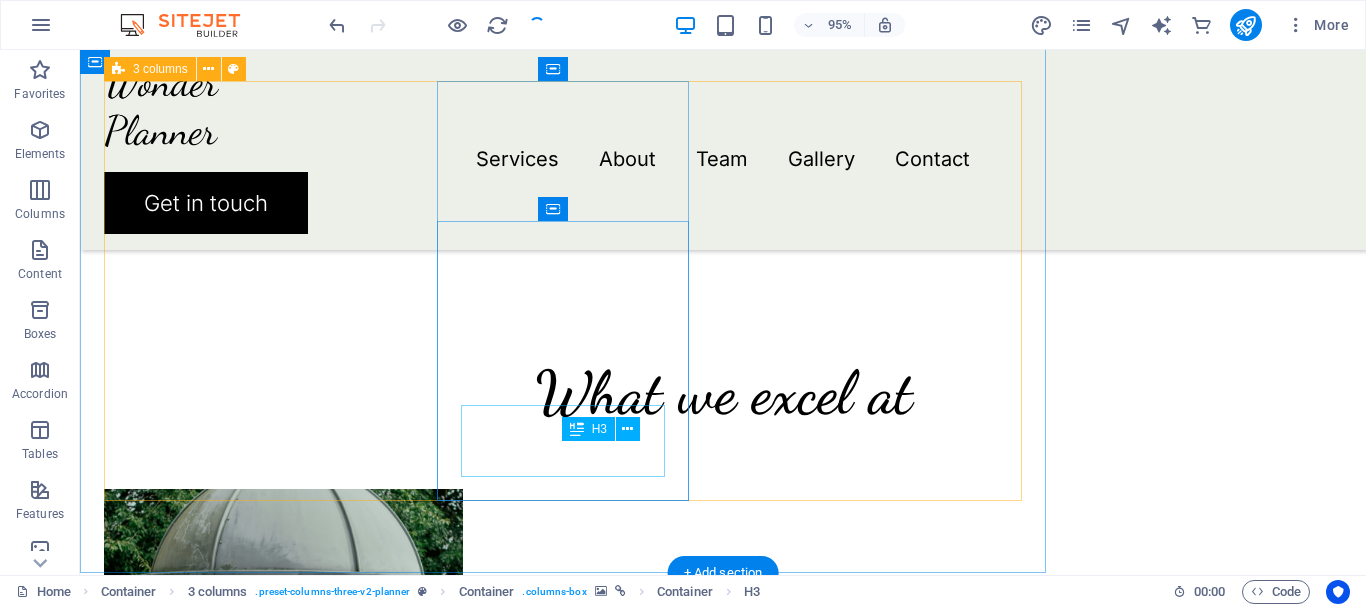 scroll, scrollTop: 1521, scrollLeft: 0, axis: vertical 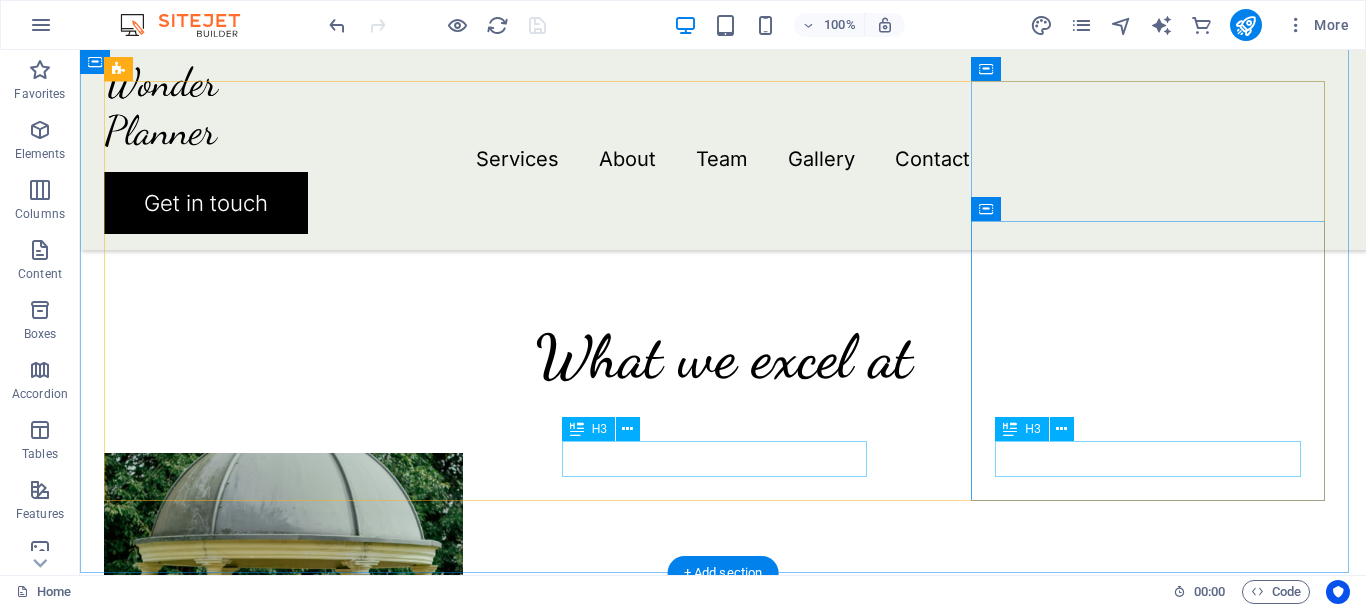 click on "Gala dinners" at bounding box center (283, 1811) 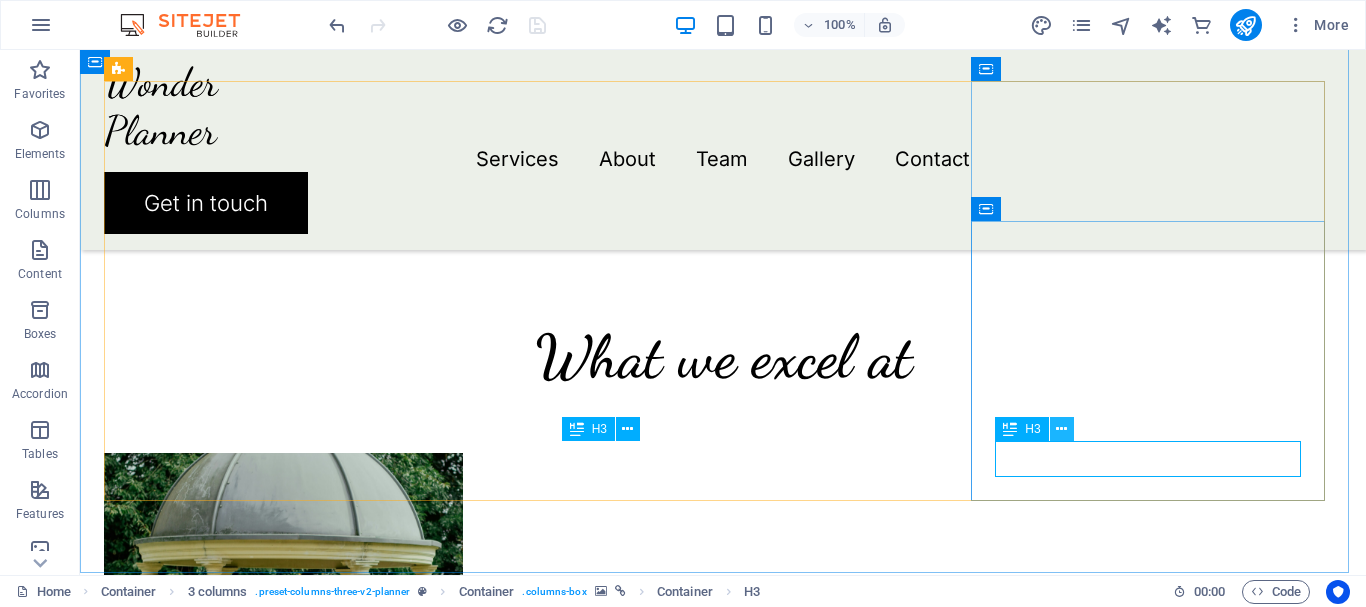 click at bounding box center [1061, 429] 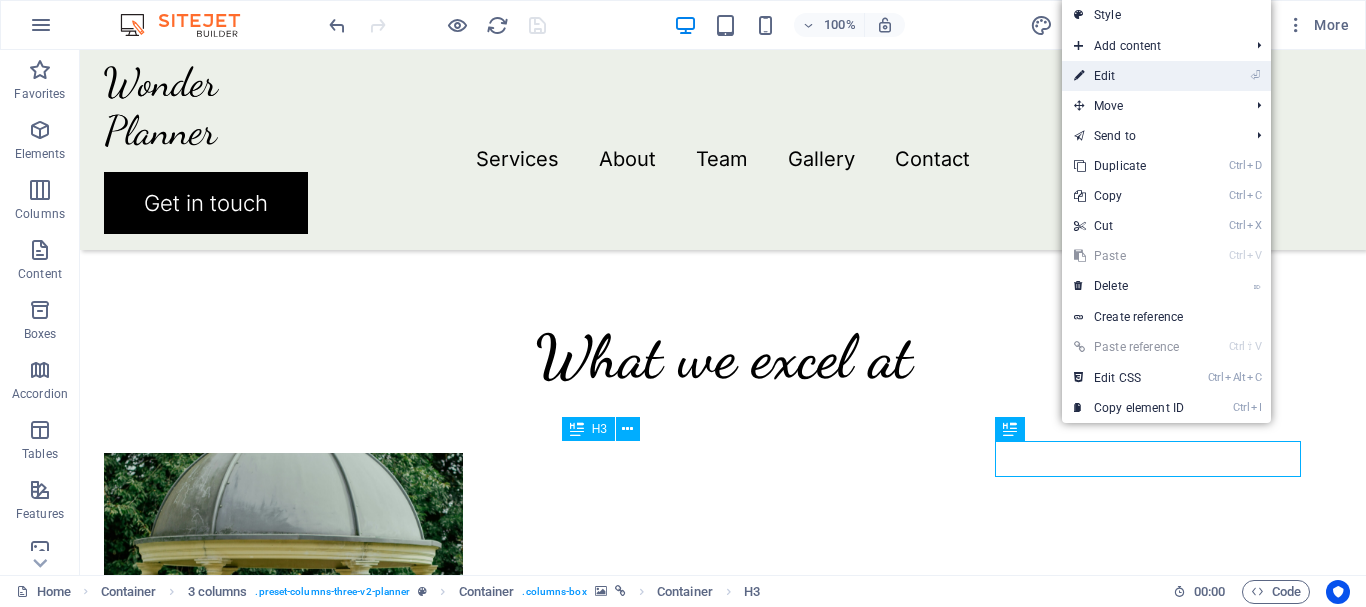 drag, startPoint x: 1116, startPoint y: 73, endPoint x: 711, endPoint y: 74, distance: 405.00122 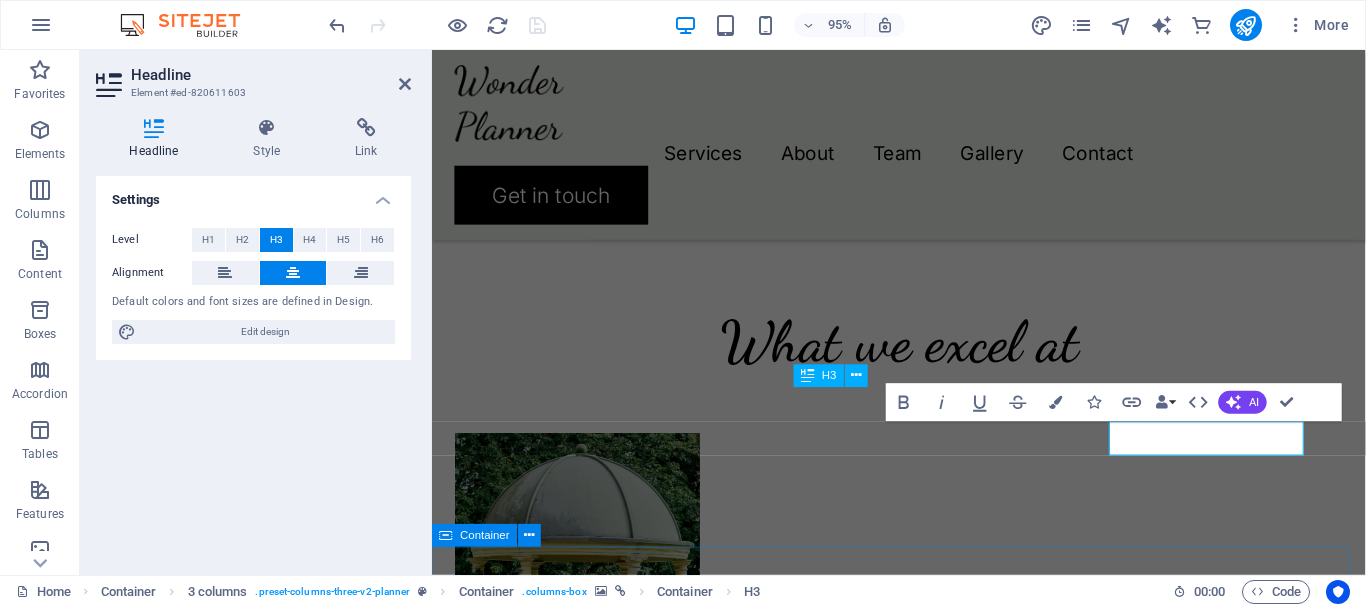type 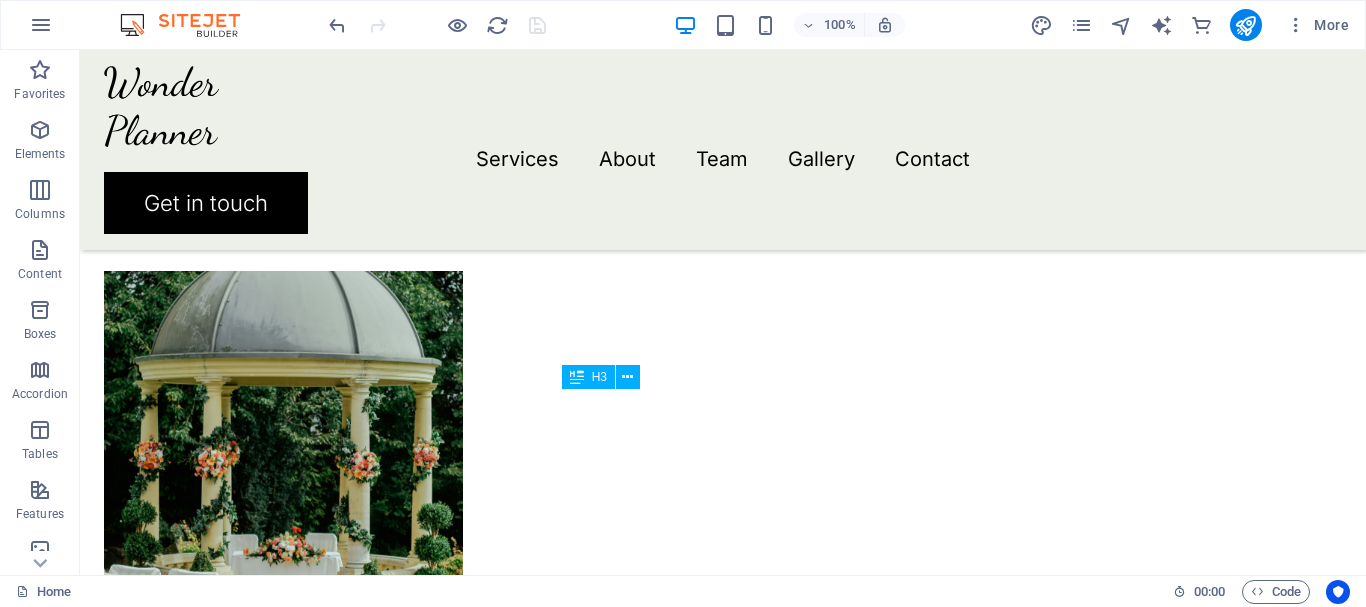 scroll, scrollTop: 1529, scrollLeft: 0, axis: vertical 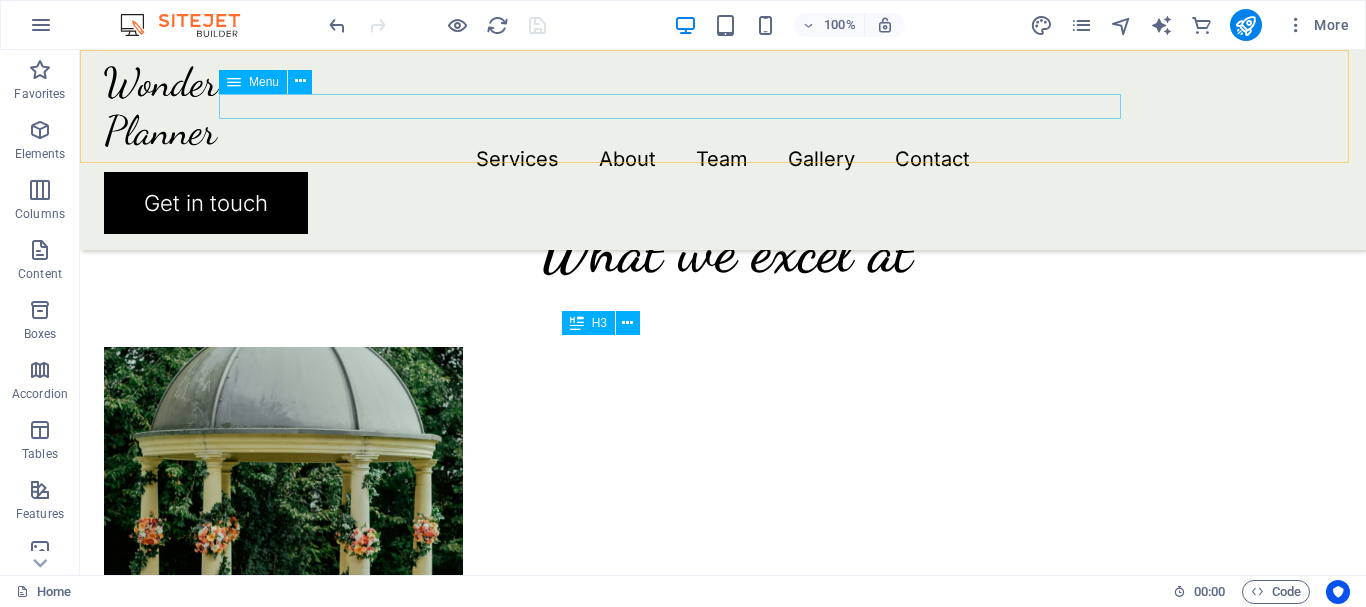 click on "Services About Team Gallery Contact" at bounding box center [723, 159] 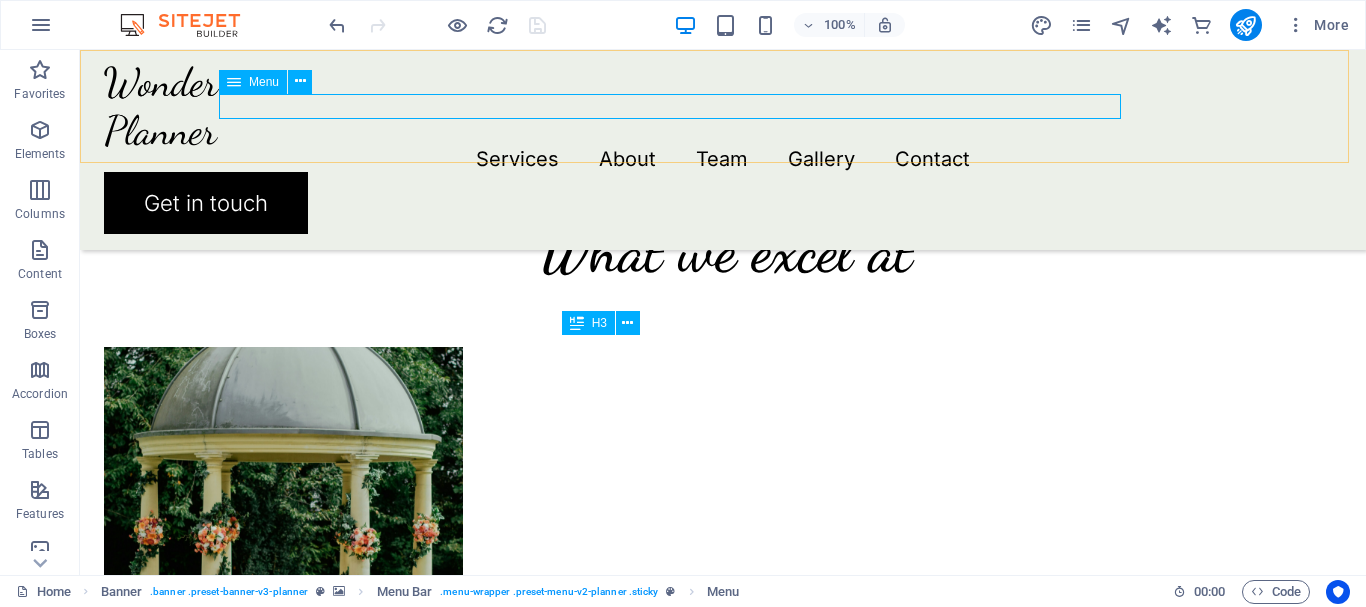 click on "Services About Team Gallery Contact" at bounding box center [723, 159] 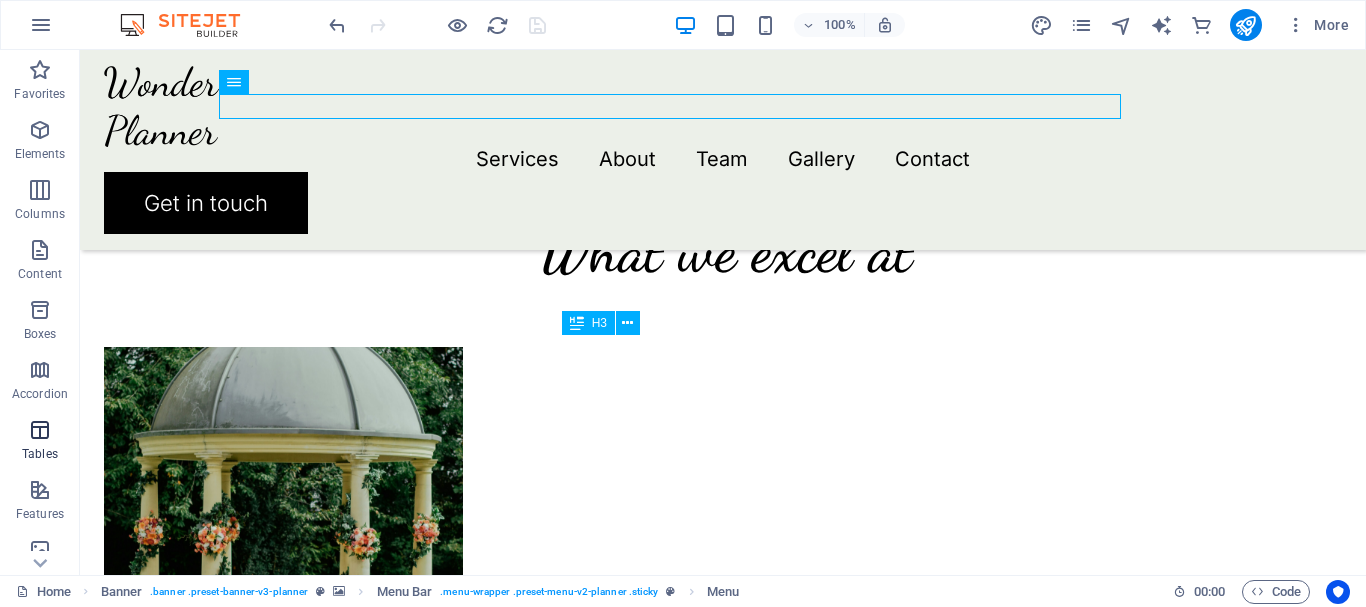 click on "Tables" at bounding box center (40, 454) 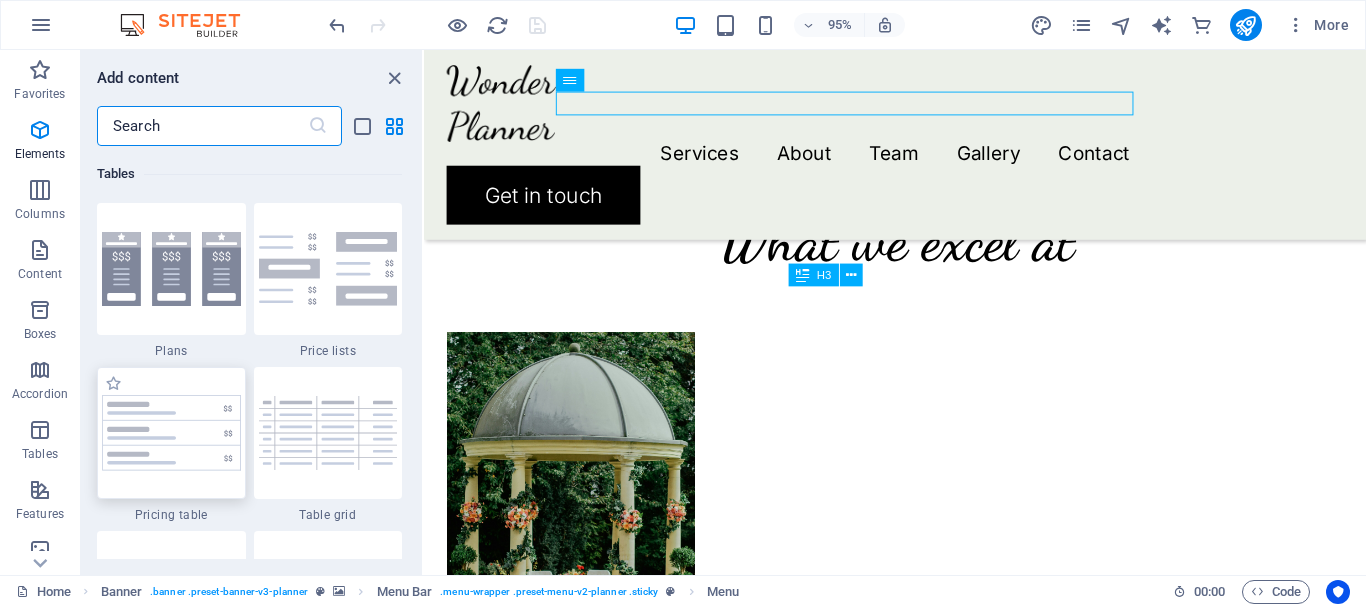 scroll, scrollTop: 6926, scrollLeft: 0, axis: vertical 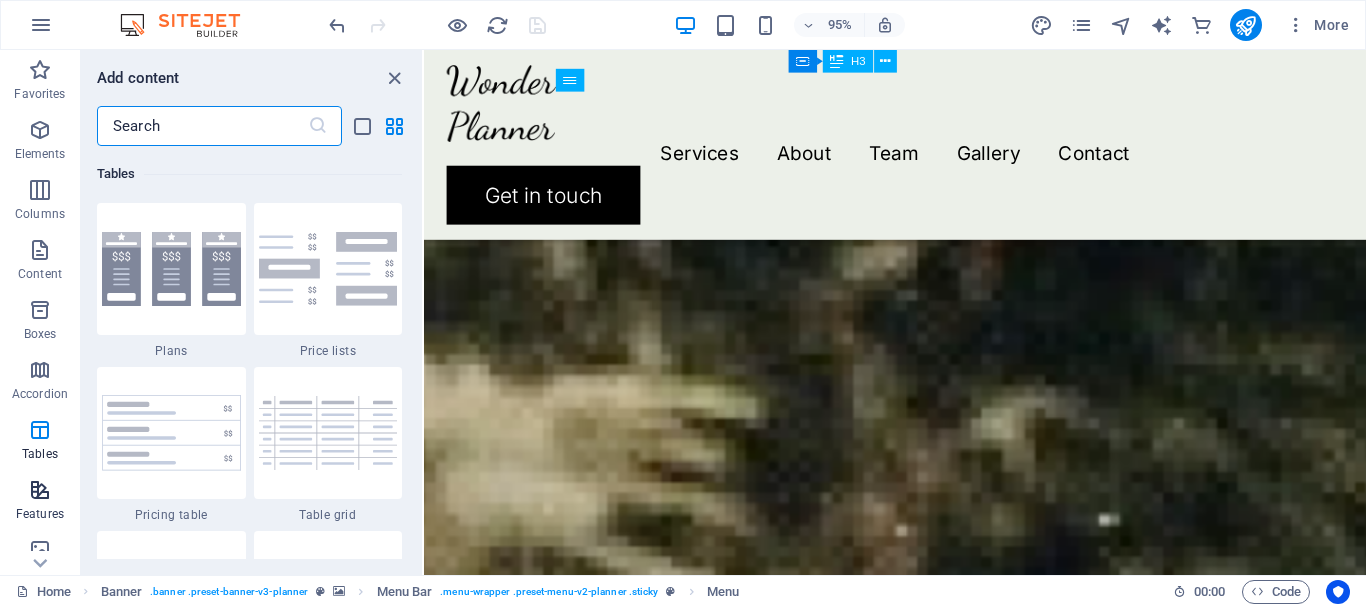 click on "Features" at bounding box center (40, 514) 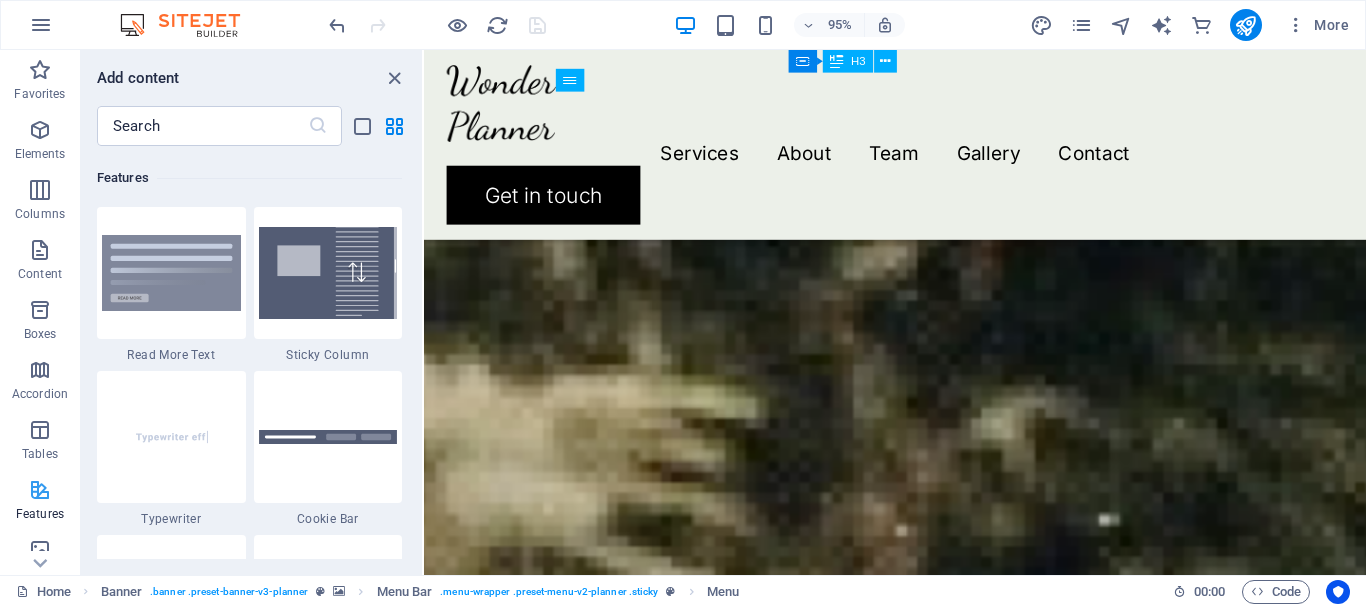 scroll, scrollTop: 7795, scrollLeft: 0, axis: vertical 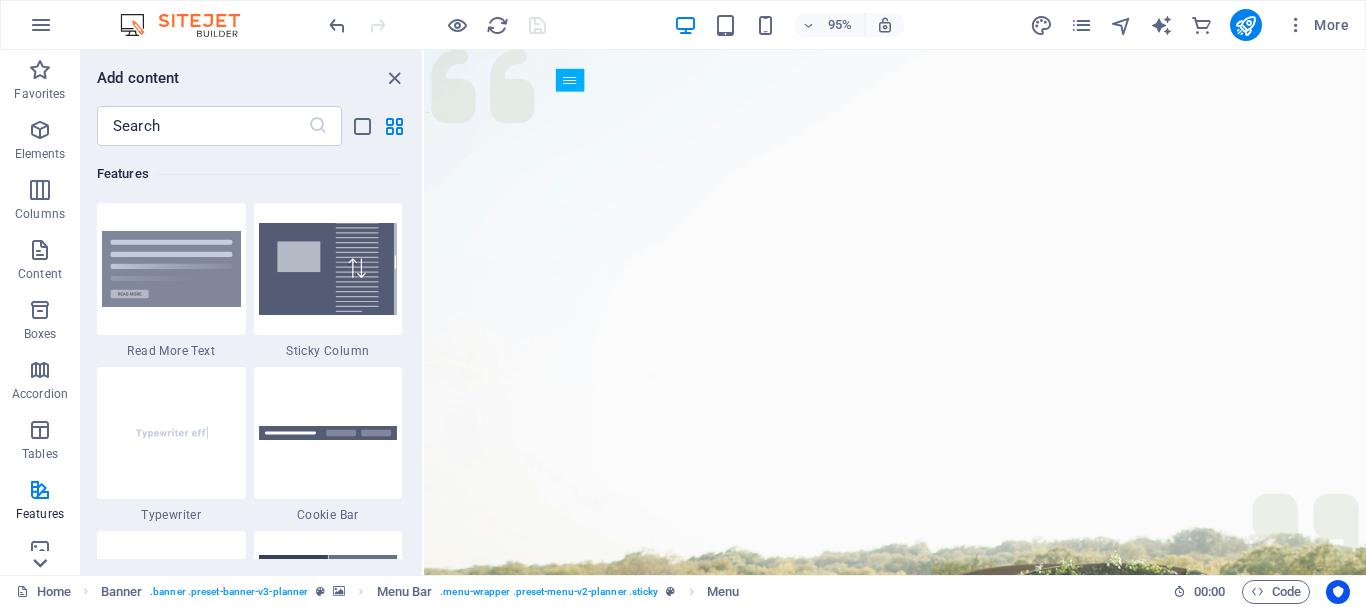 click 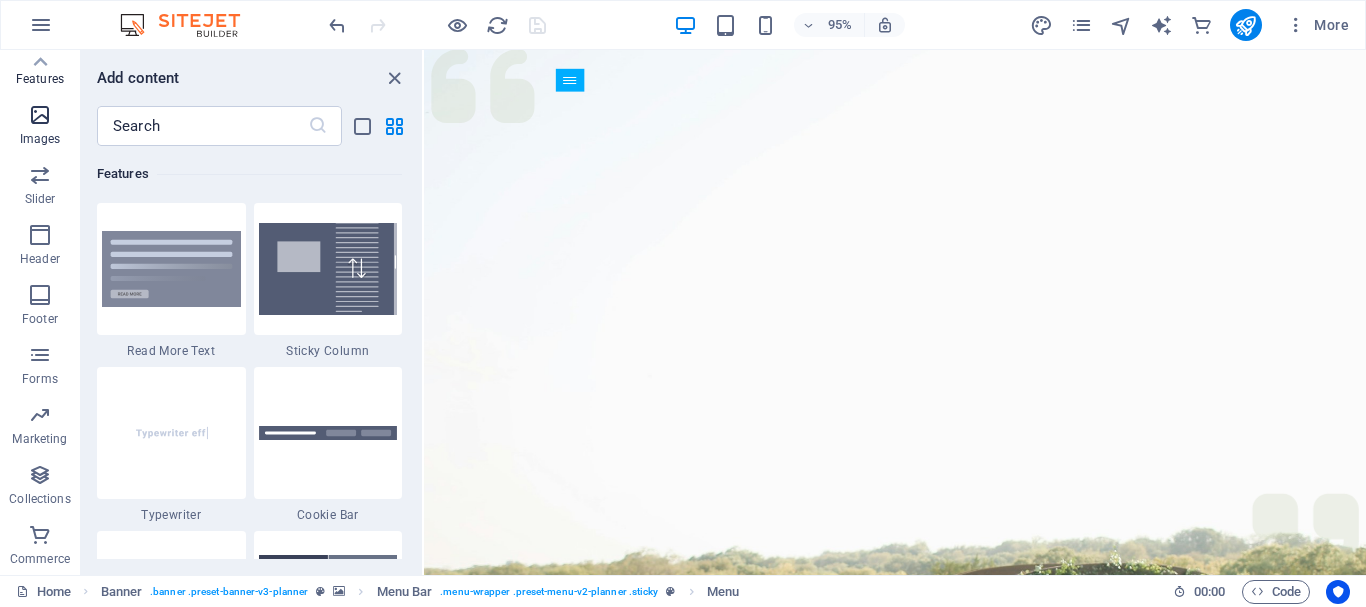 click on "Images" at bounding box center [40, 127] 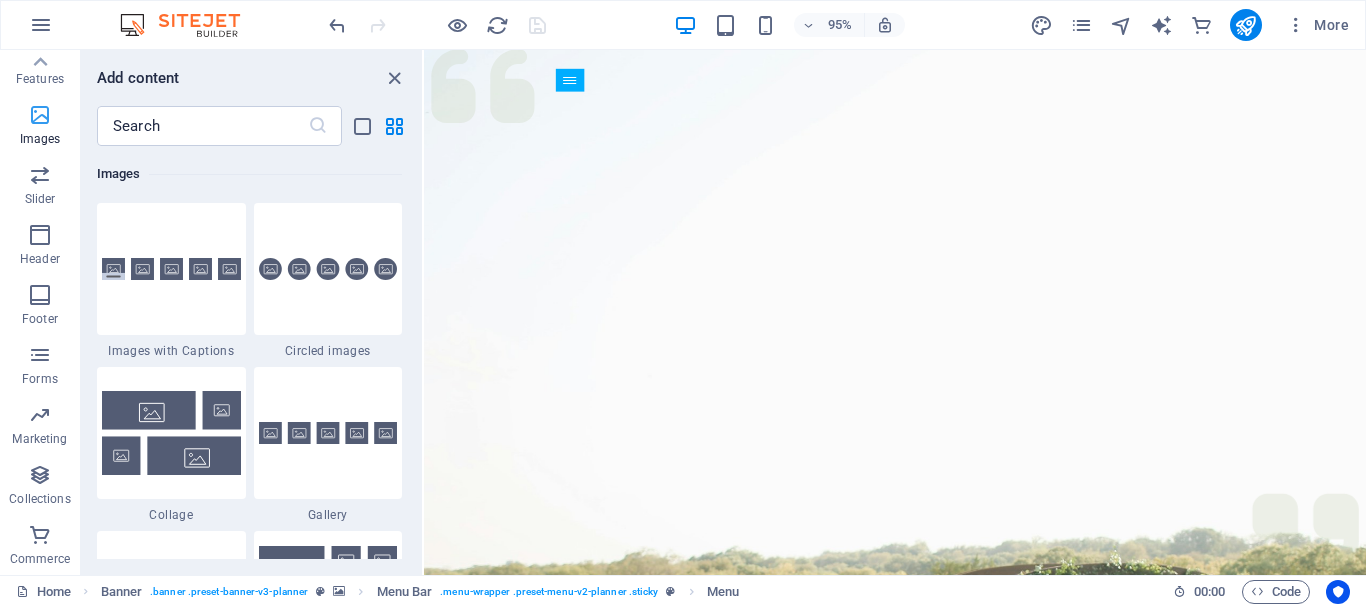 scroll, scrollTop: 10140, scrollLeft: 0, axis: vertical 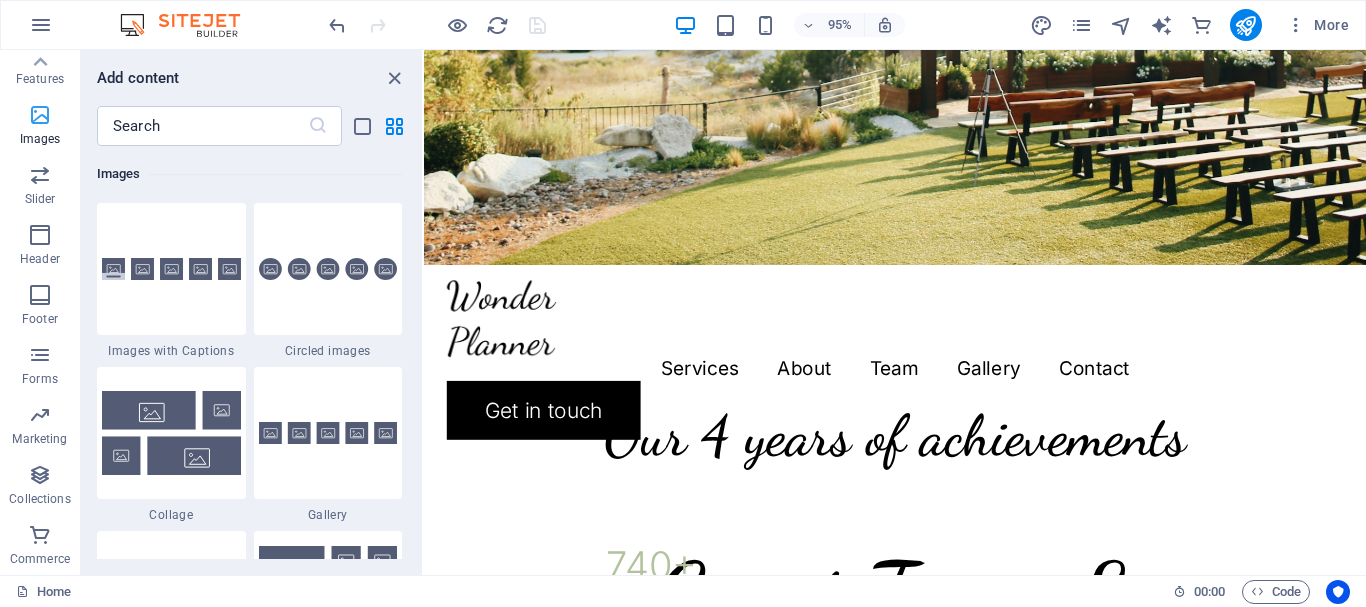 drag, startPoint x: 33, startPoint y: 132, endPoint x: 32, endPoint y: 143, distance: 11.045361 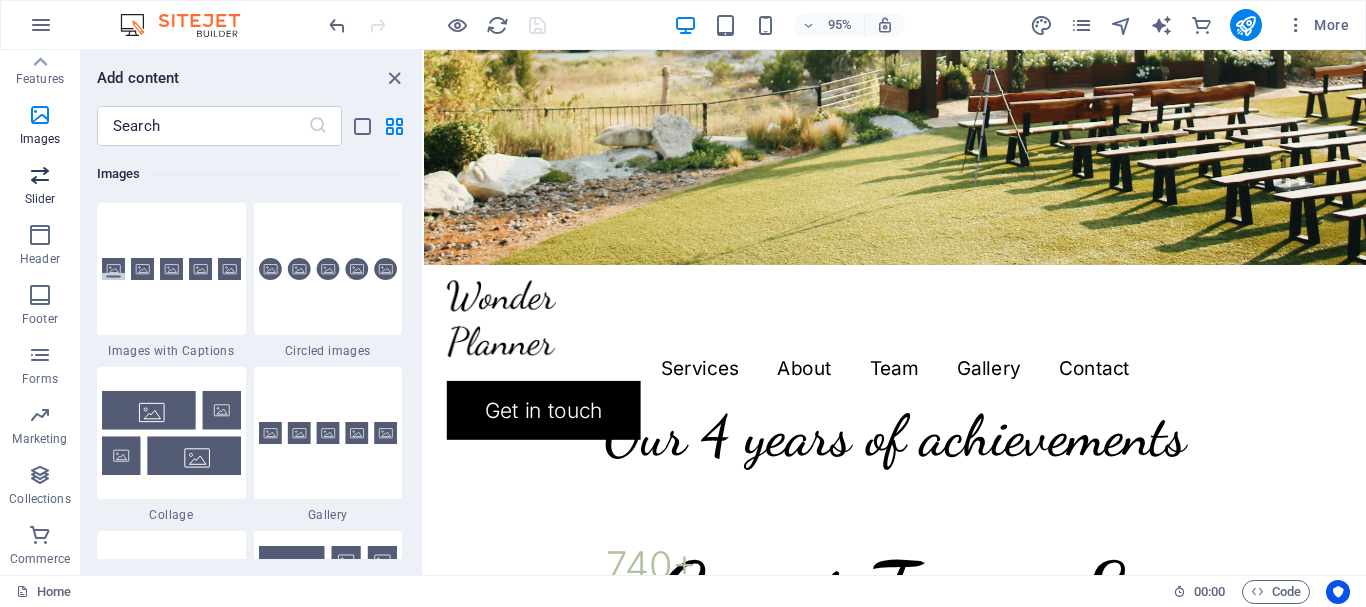 click on "Slider" at bounding box center (40, 187) 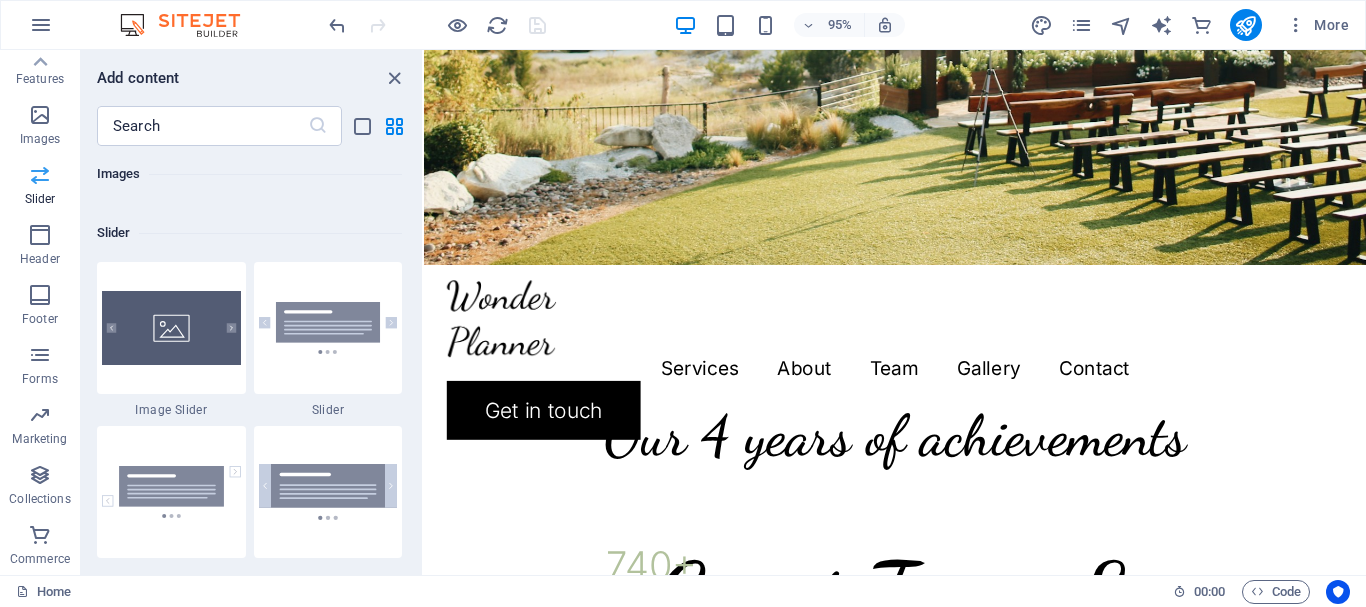 scroll, scrollTop: 11337, scrollLeft: 0, axis: vertical 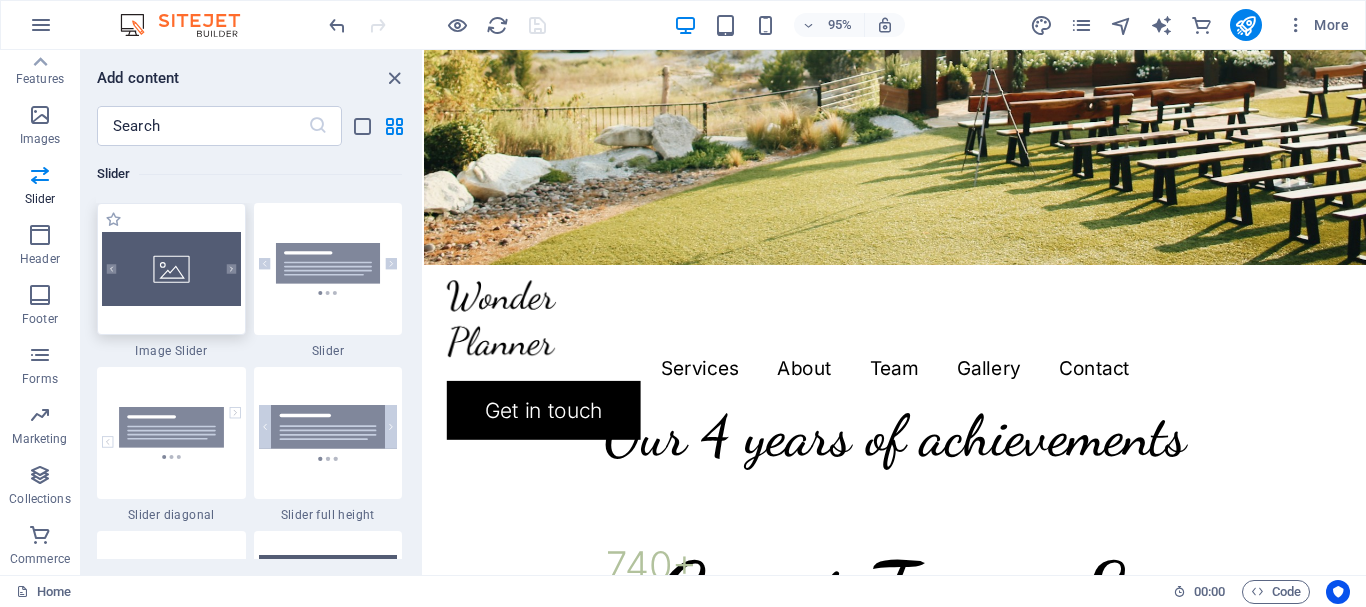click at bounding box center (171, 269) 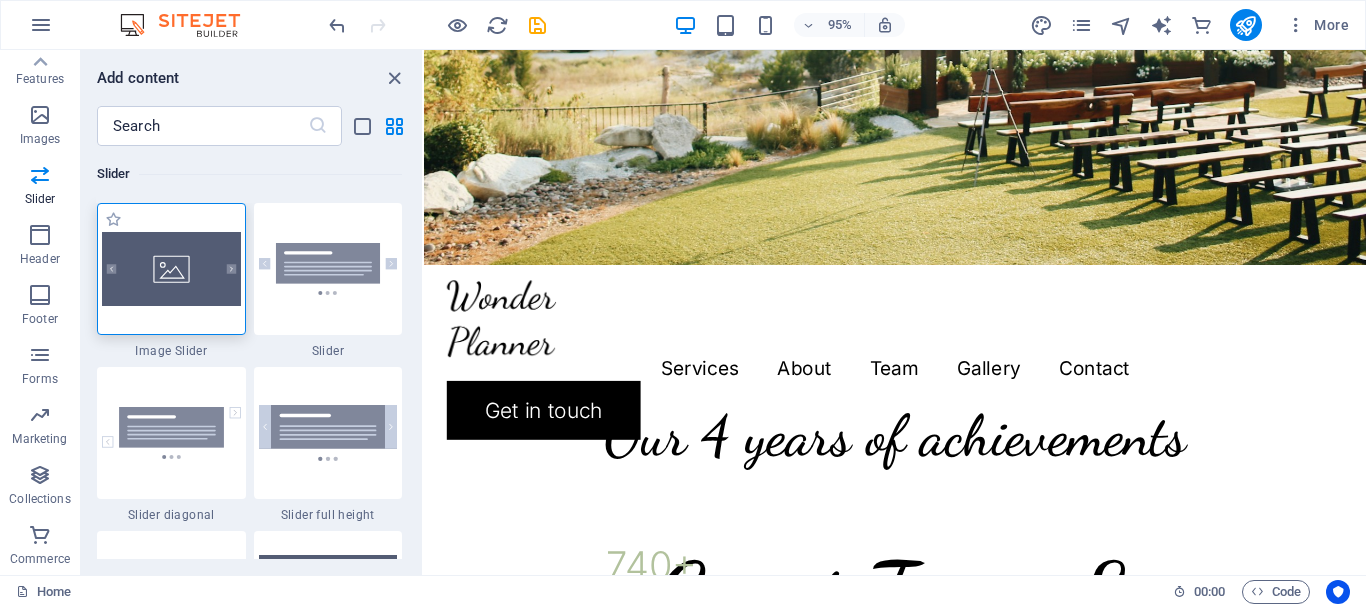 click at bounding box center [171, 269] 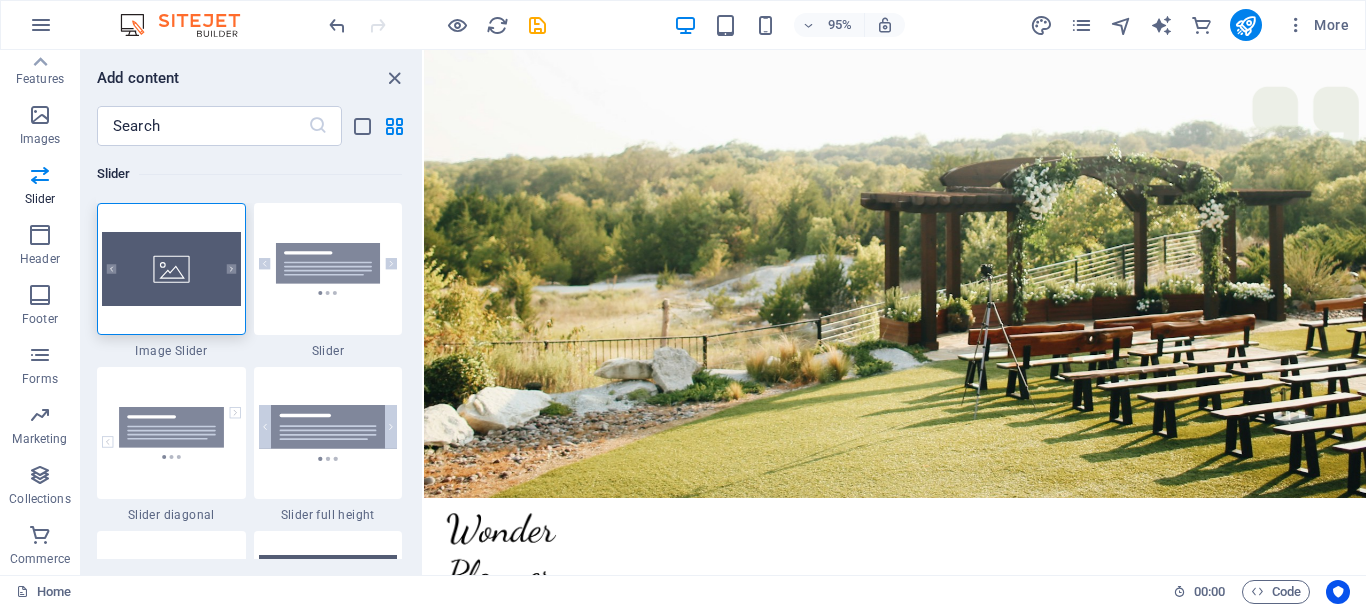 scroll, scrollTop: 503, scrollLeft: 0, axis: vertical 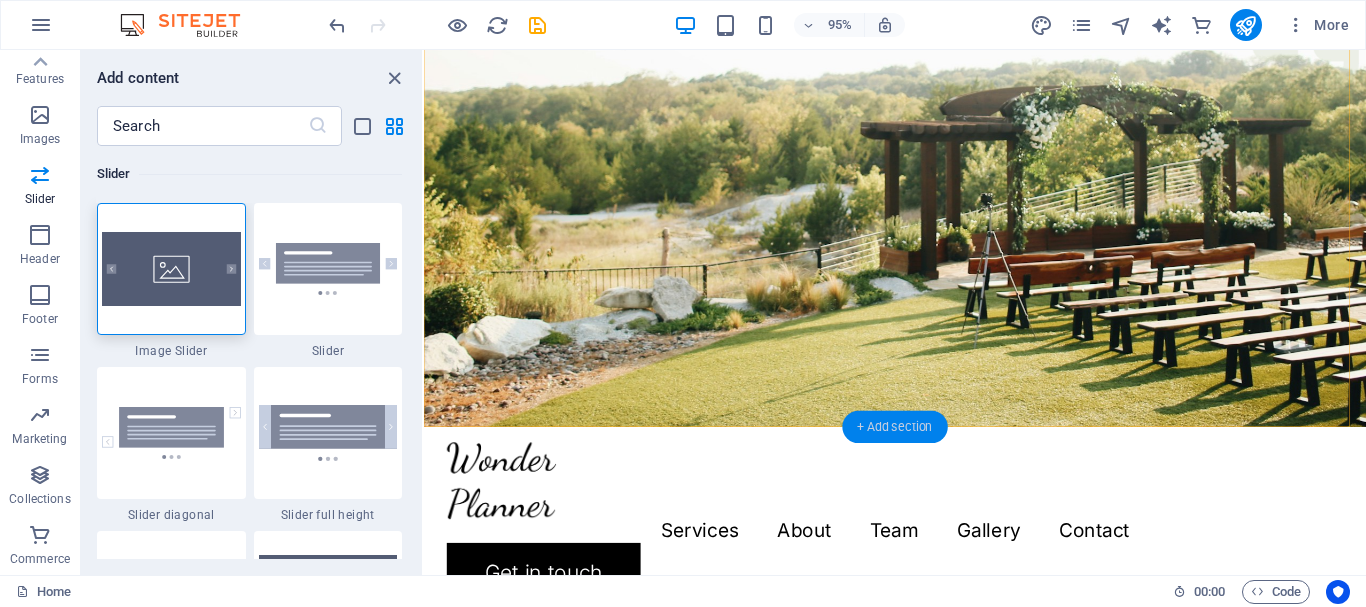 click on "+ Add section" at bounding box center [894, 427] 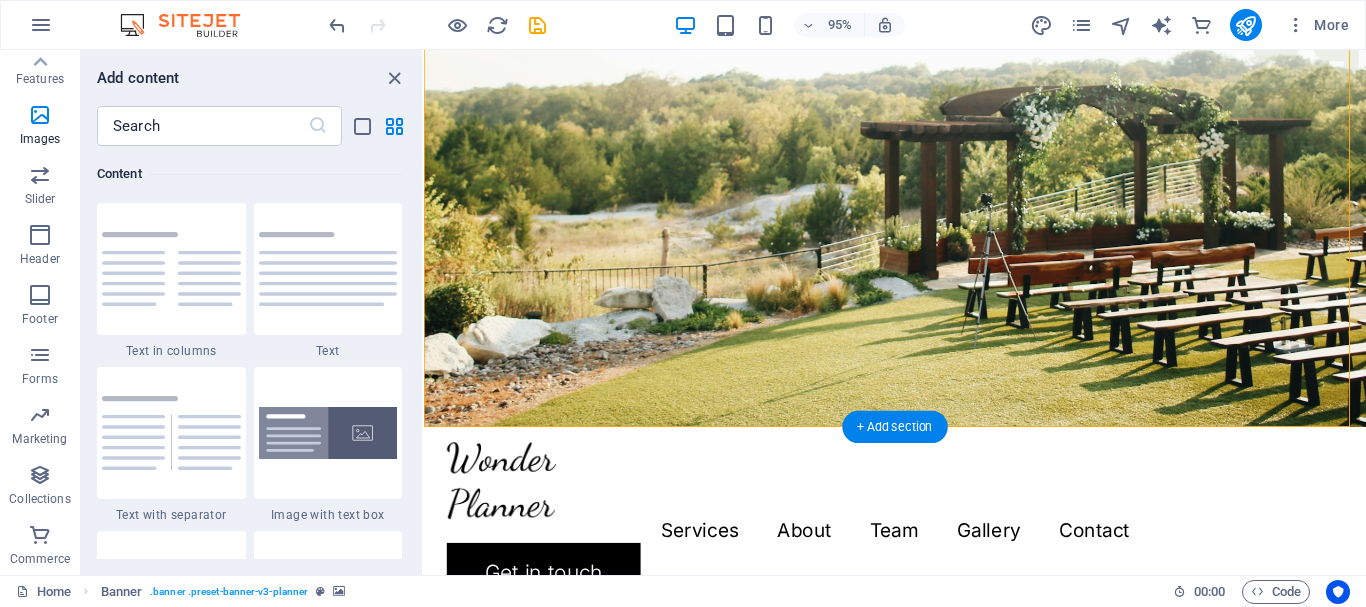 scroll, scrollTop: 3499, scrollLeft: 0, axis: vertical 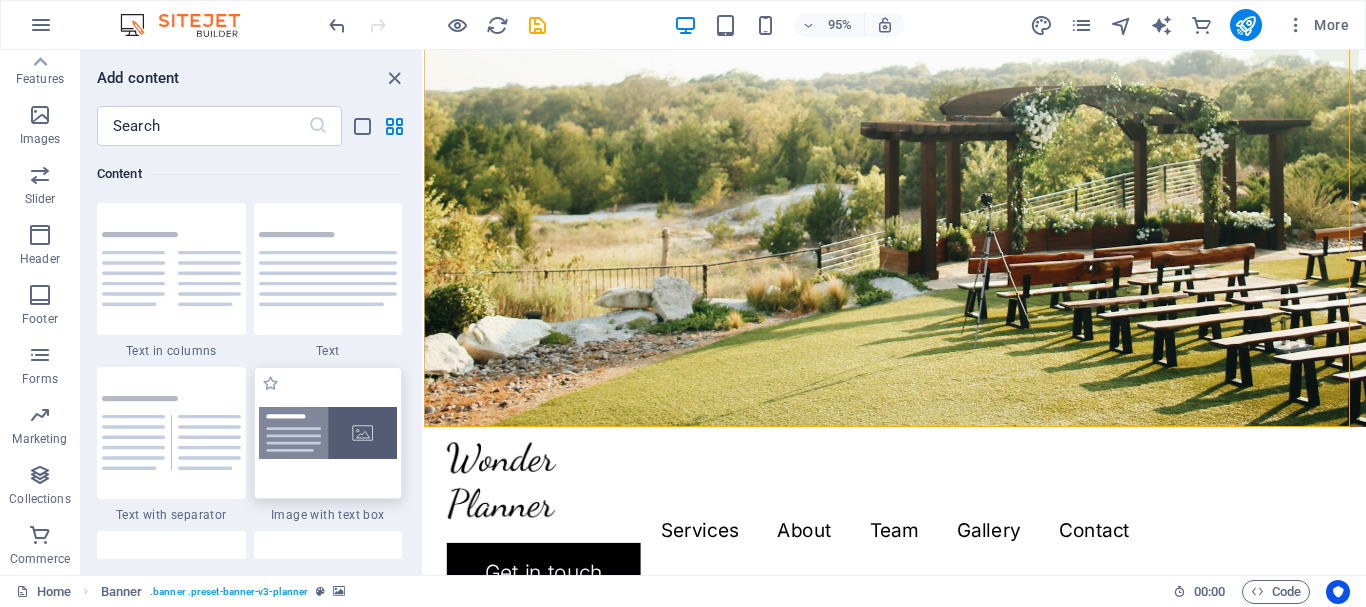 click at bounding box center [328, 433] 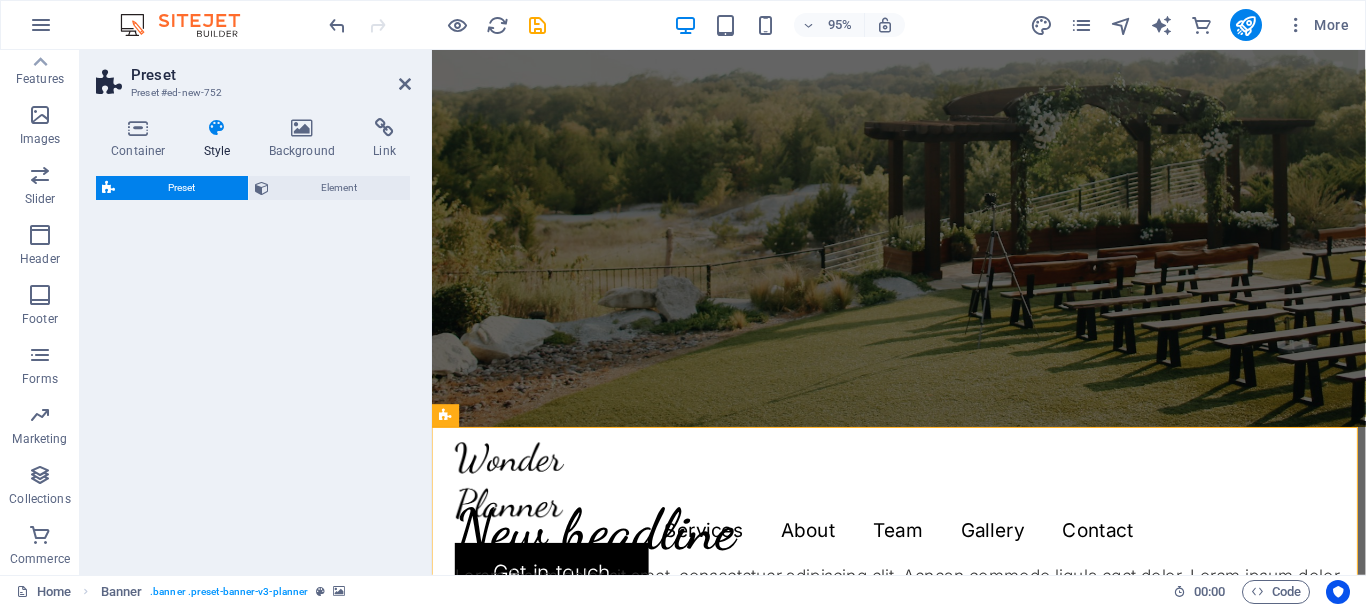 select on "rem" 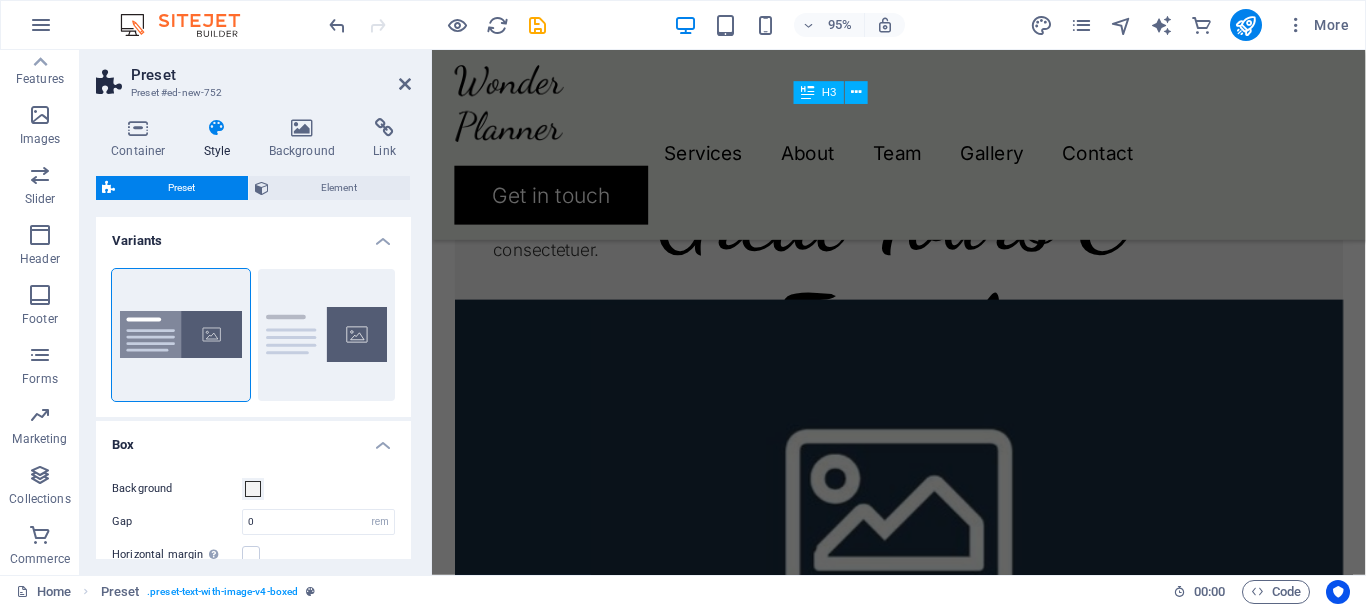 scroll, scrollTop: 2923, scrollLeft: 0, axis: vertical 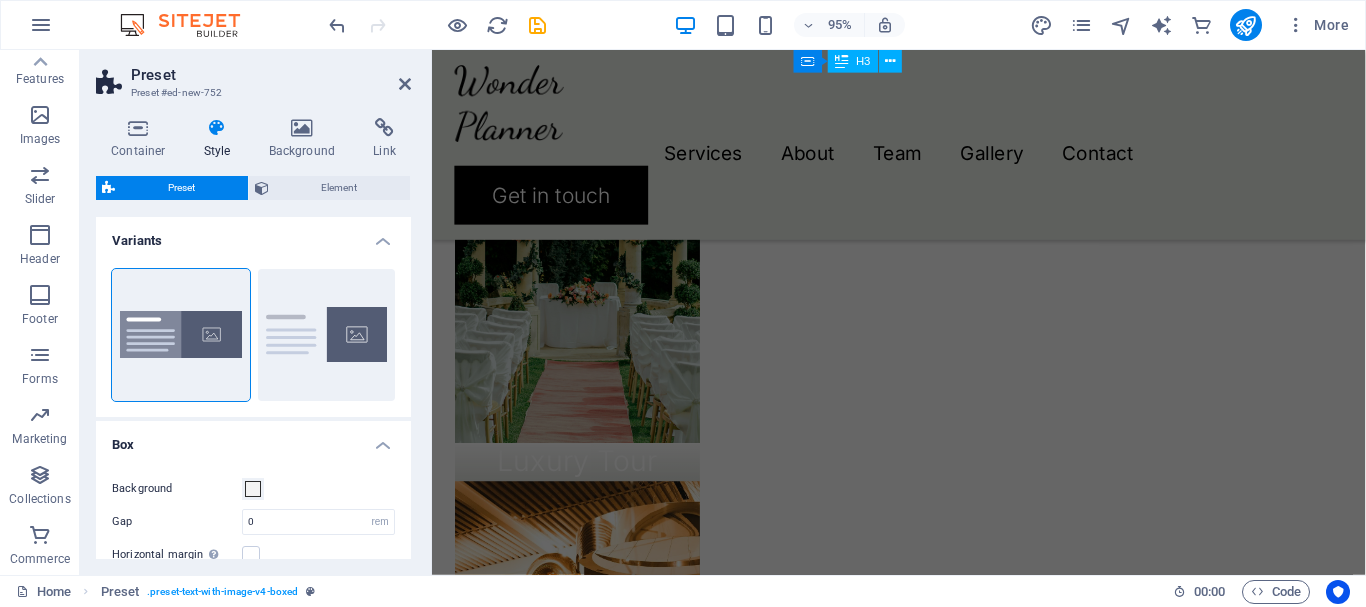 click on "Container Style Background Link Size Height Default px rem % vh vw Min. height None px rem % vh vw Width Default px rem % em vh vw Min. width None px rem % vh vw Content width Default Custom width Width Default px rem % em vh vw Min. width None px rem % vh vw Default padding Custom spacing Default content width and padding can be changed under Design. Edit design Layout (Flexbox) Alignment Determines the flex direction. Default Main axis Determine how elements should behave along the main axis inside this container (justify content). Default Side axis Control the vertical direction of the element inside of the container (align items). Default Wrap Default On Off Fill Controls the distances and direction of elements on the y-axis across several lines (align content). Default Accessibility ARIA helps assistive technologies (like screen readers) to understand the role, state, and behavior of web elements Role The ARIA role defines the purpose of an element.  None Alert Article Banner Comment Fan" at bounding box center (253, 338) 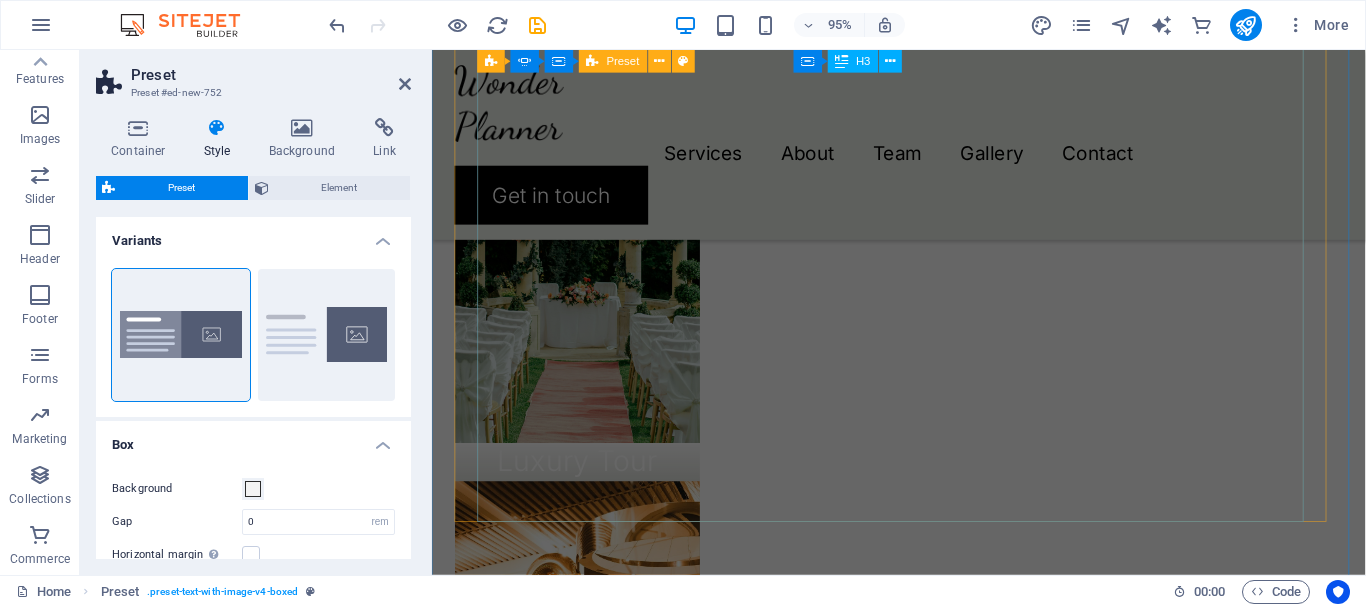click on "Extraordinary service Lorem ipsum dolor sit amet, consectetur adipiscing elit, sed do eiusmod tempor incididunt ut labore et dolore magna aliqua. Ut enim ad minim veniam, quis nostrud exercitation ullamco laboris nisi ut aliquip ex ea commodo consequat. Duis aute irure dolor in reprehenderit in voluptate velit esse cillum dolore eu fugiat nulla pariatur.         Samuel C. Berlingthon Drop content here or  Add elements  Paste clipboard" at bounding box center [45, 3831] 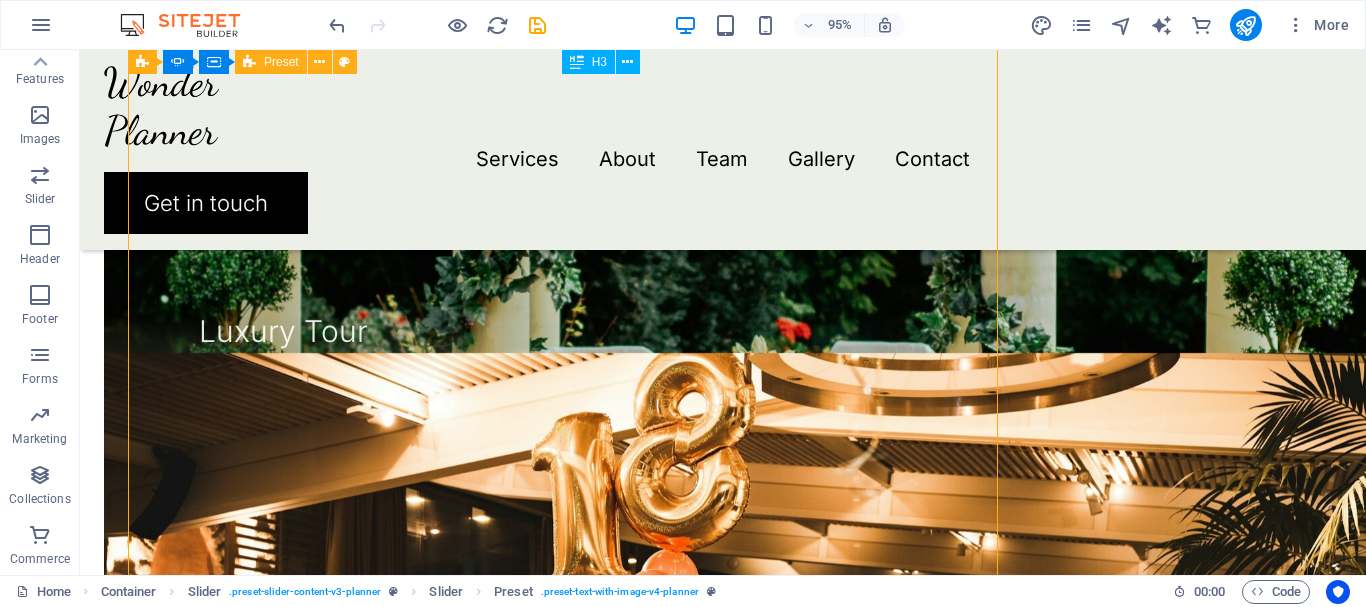 scroll, scrollTop: 2722, scrollLeft: 0, axis: vertical 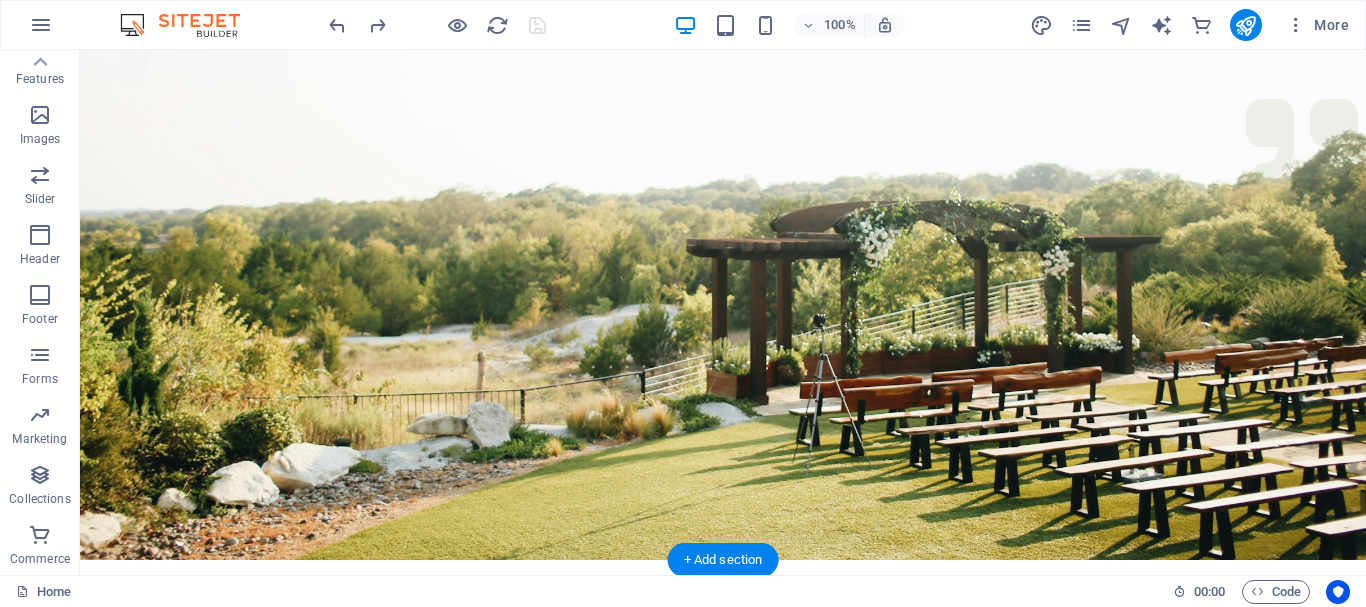 click at bounding box center [723, 110] 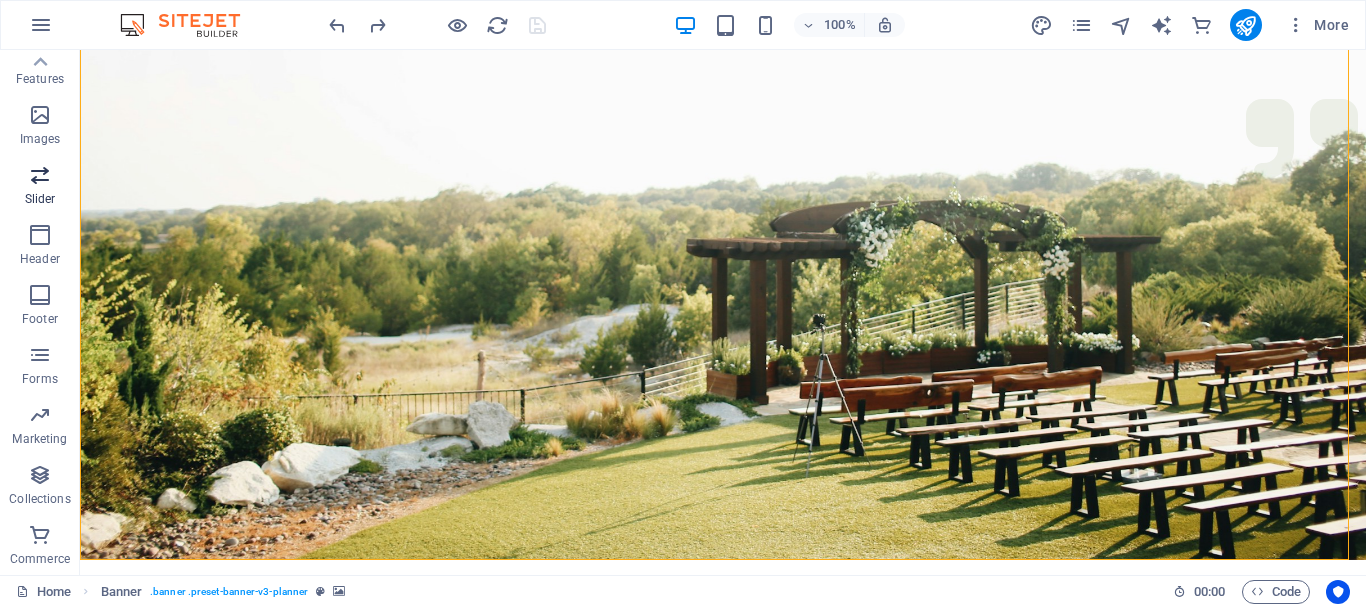 click on "Slider" at bounding box center (40, 199) 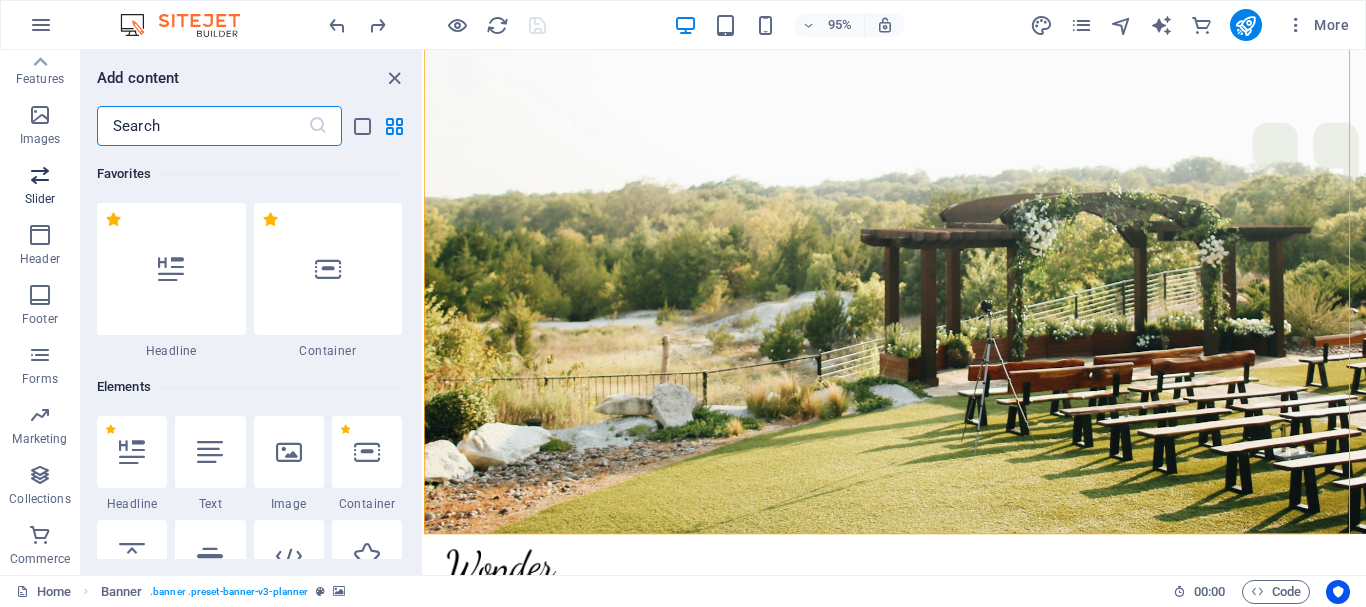 scroll, scrollTop: 11337, scrollLeft: 0, axis: vertical 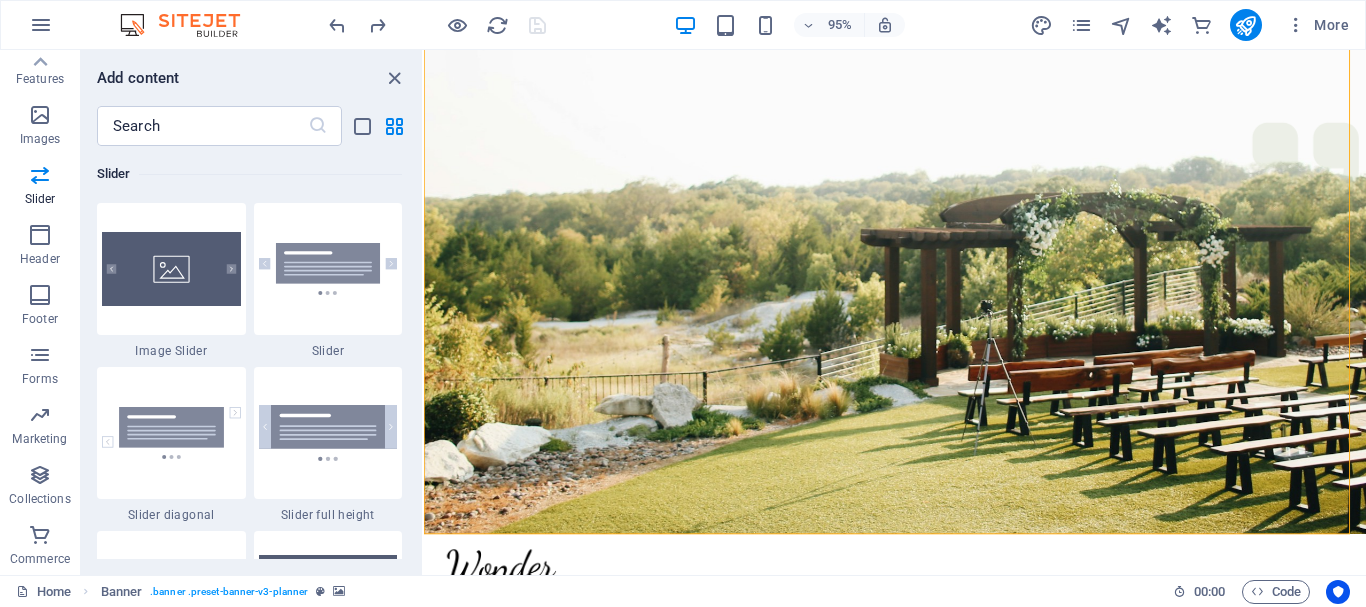 drag, startPoint x: 417, startPoint y: 381, endPoint x: 417, endPoint y: 402, distance: 21 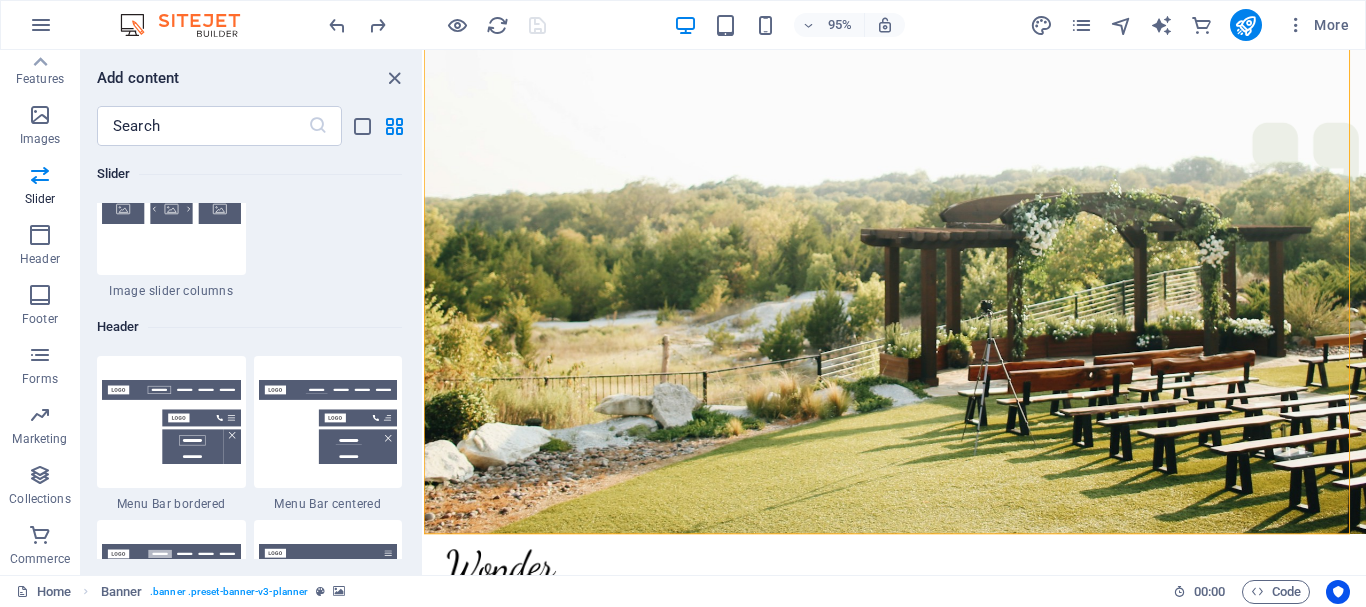 scroll, scrollTop: 12237, scrollLeft: 0, axis: vertical 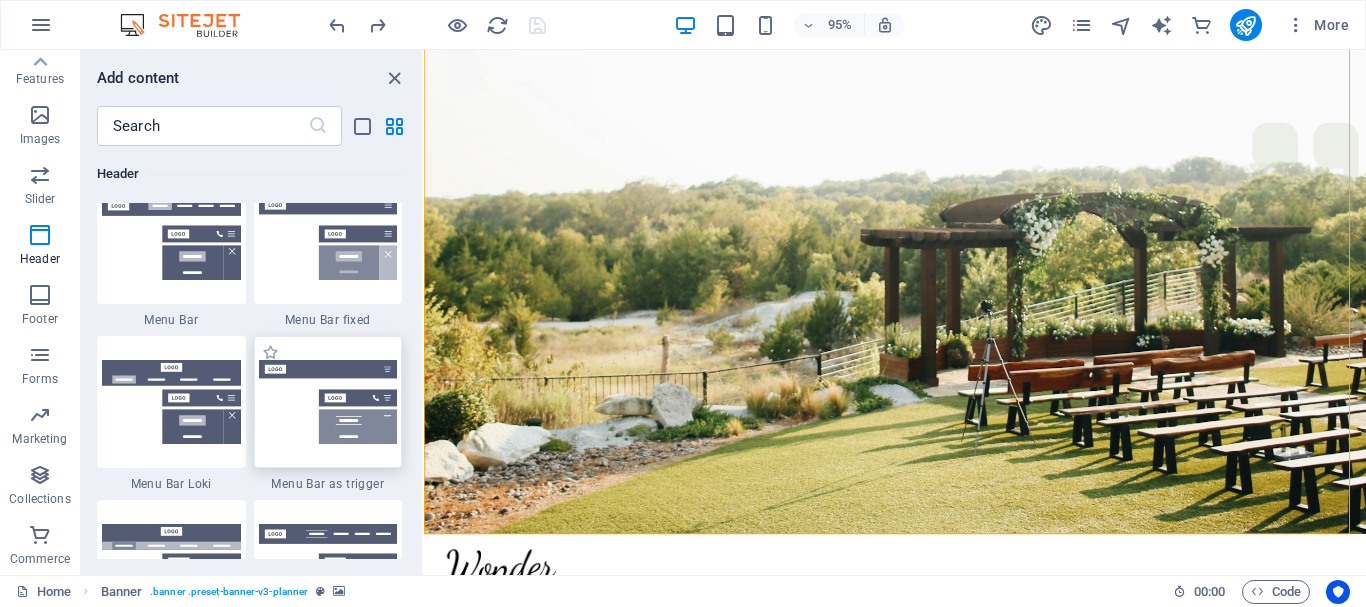 click at bounding box center (328, 402) 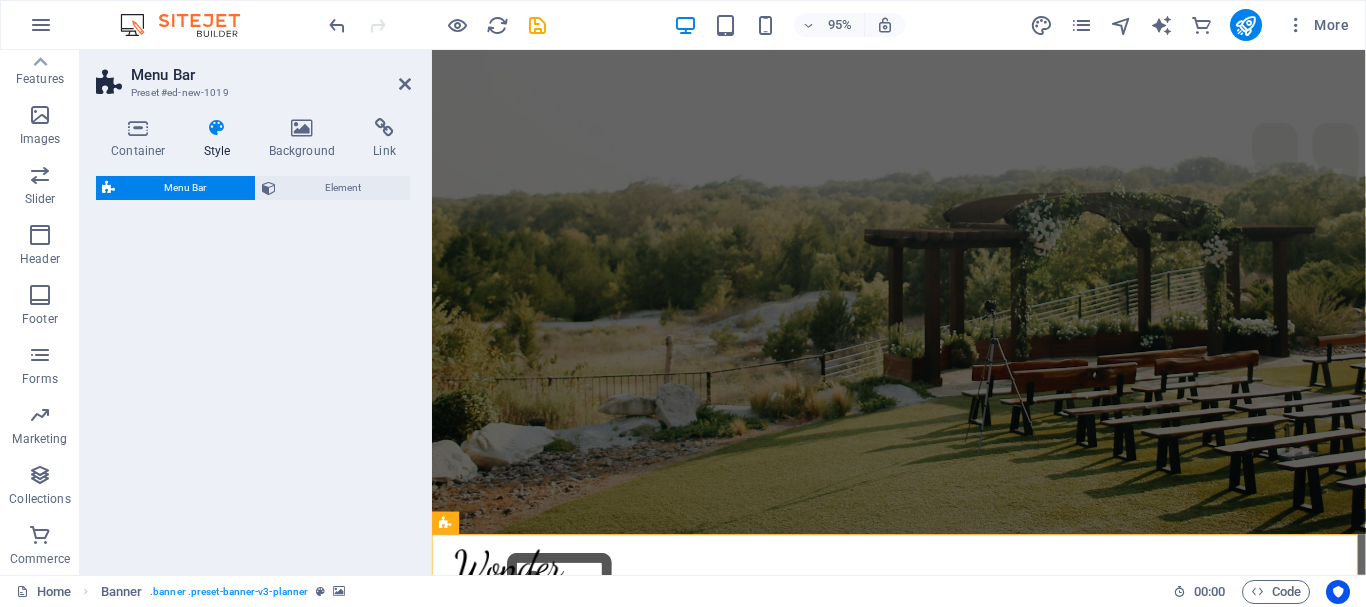 select on "rem" 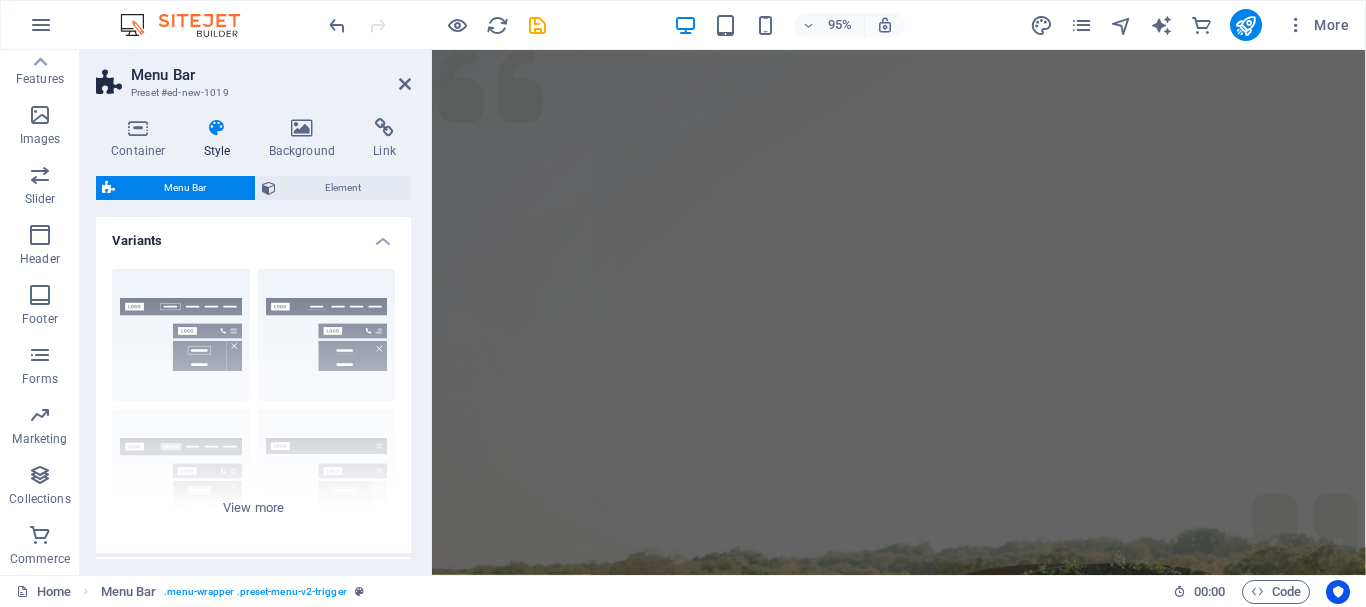 scroll, scrollTop: 420, scrollLeft: 0, axis: vertical 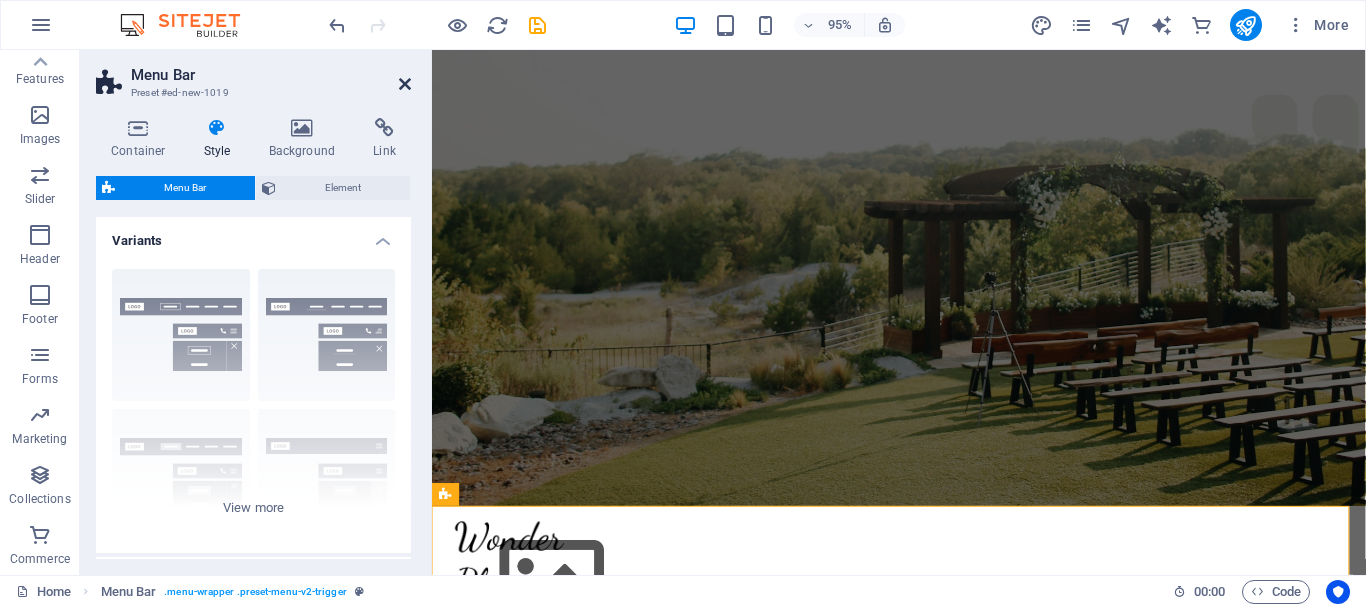 click at bounding box center (405, 84) 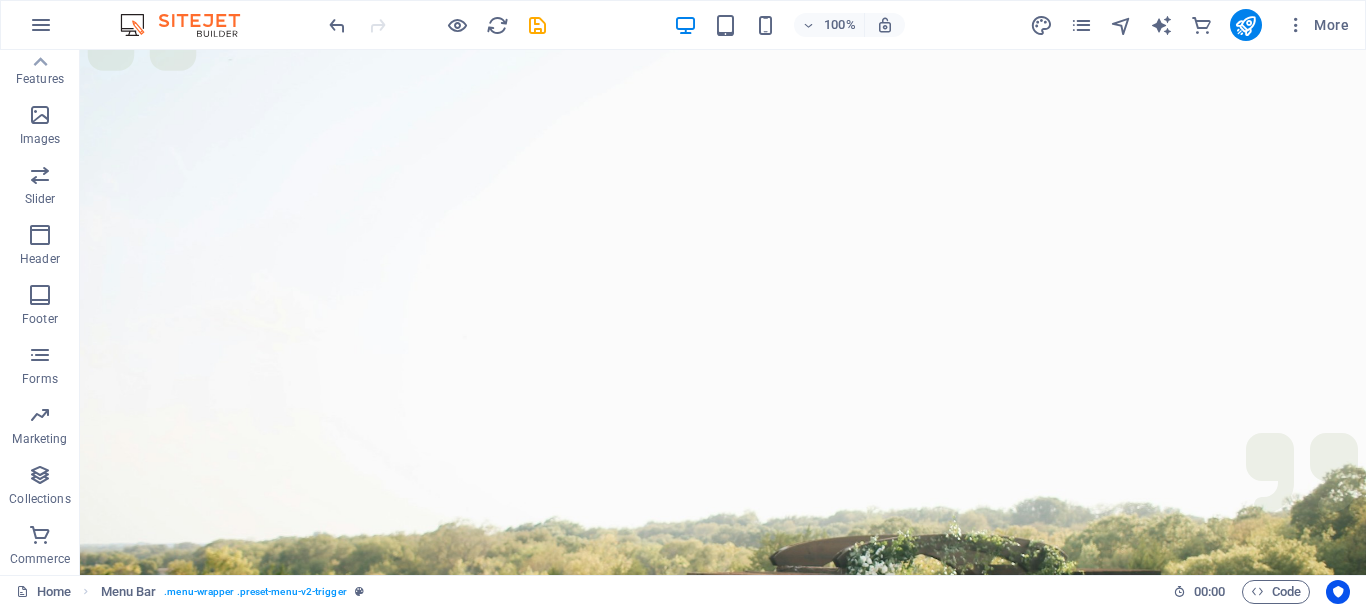 scroll, scrollTop: 0, scrollLeft: 0, axis: both 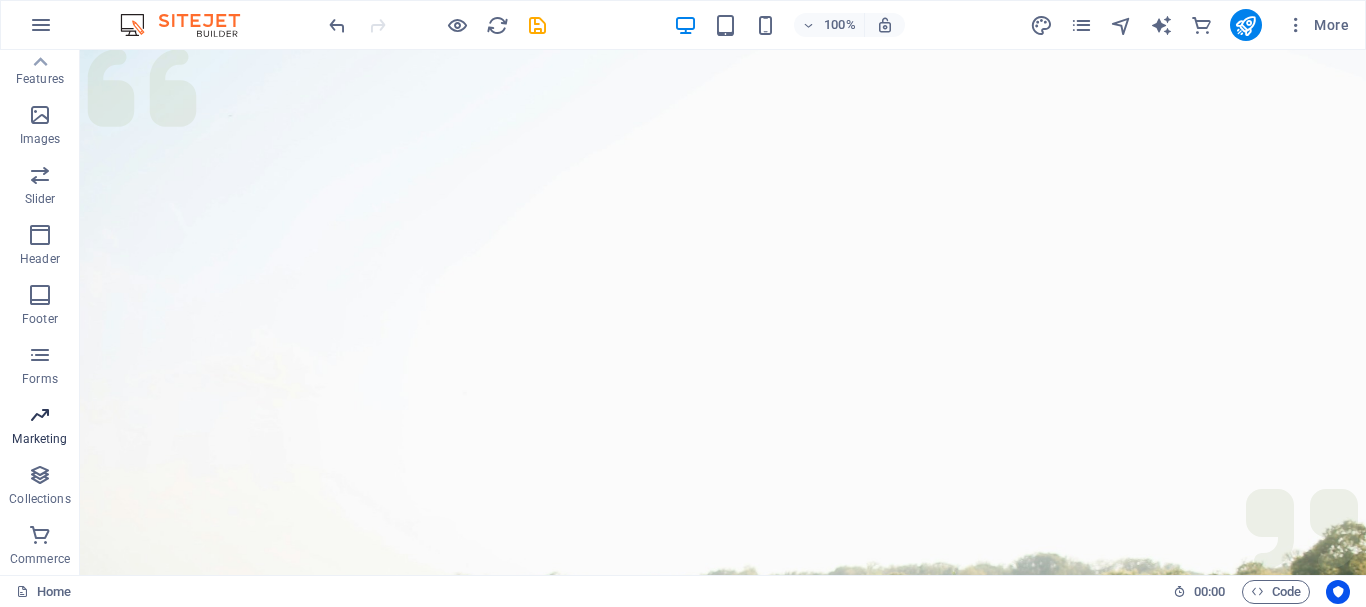 click at bounding box center [40, 415] 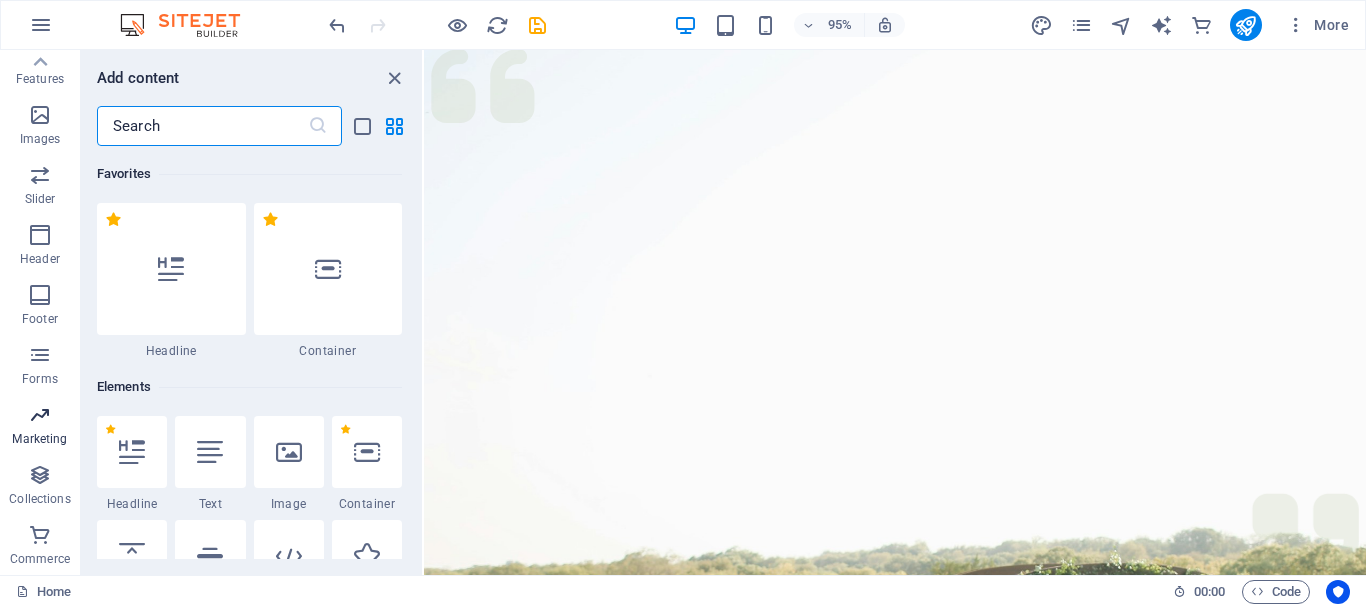 scroll, scrollTop: 16289, scrollLeft: 0, axis: vertical 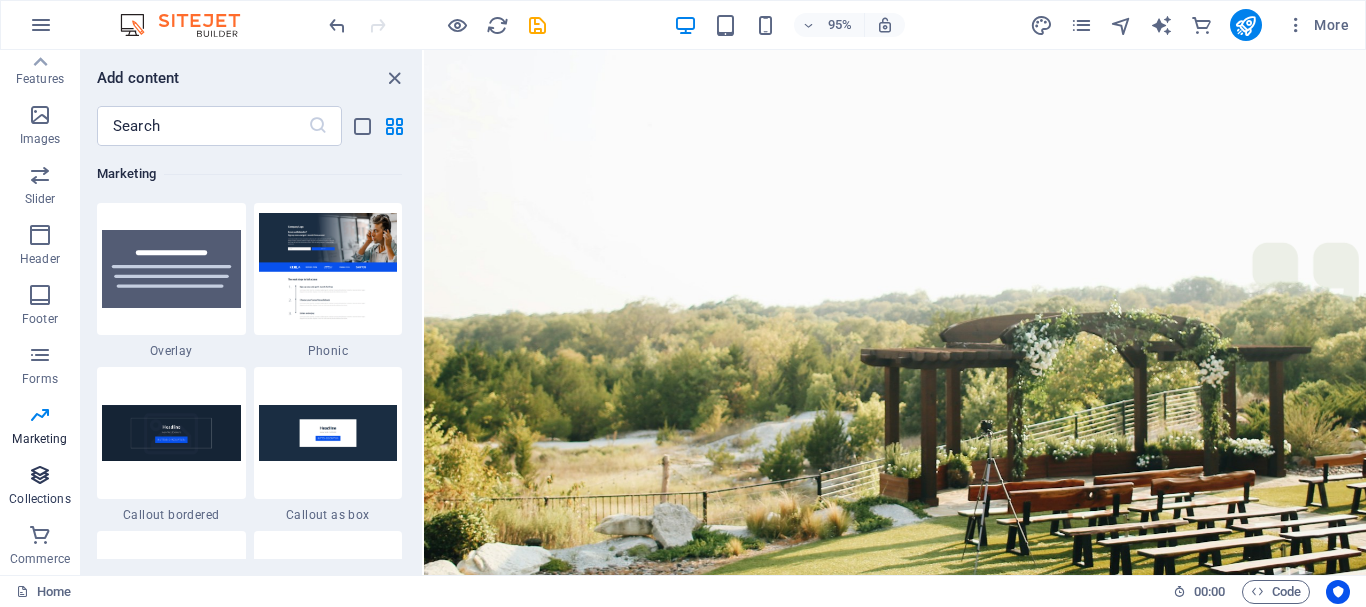 click on "Collections" at bounding box center (39, 499) 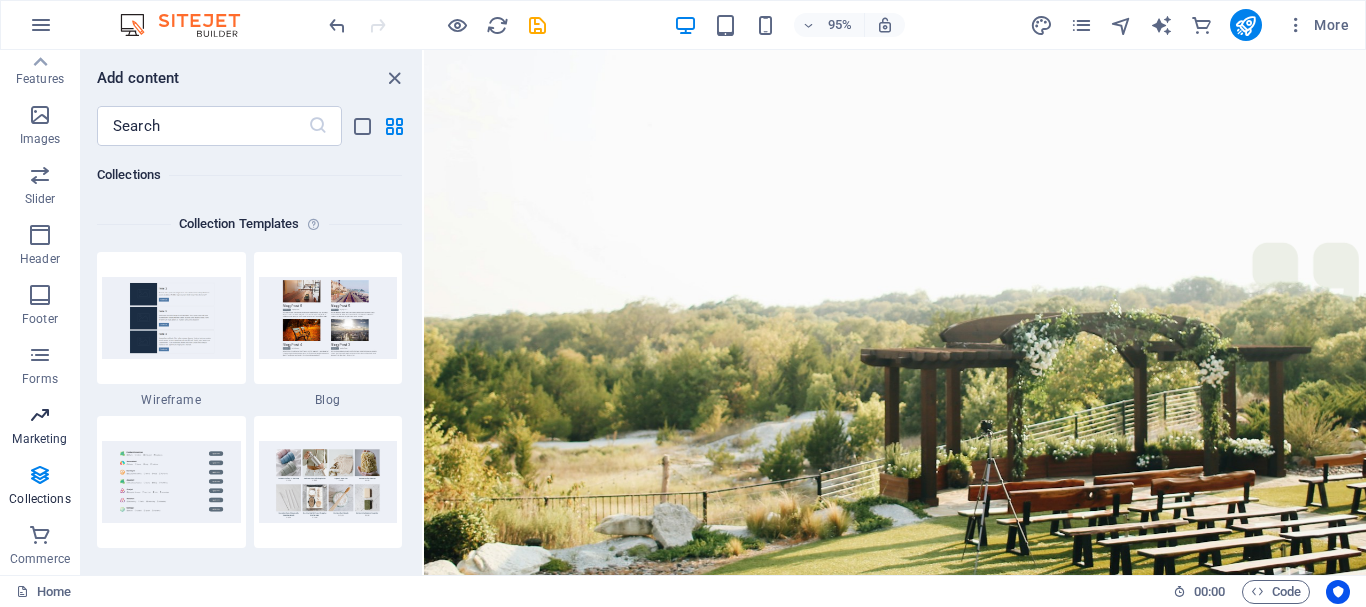 scroll, scrollTop: 18306, scrollLeft: 0, axis: vertical 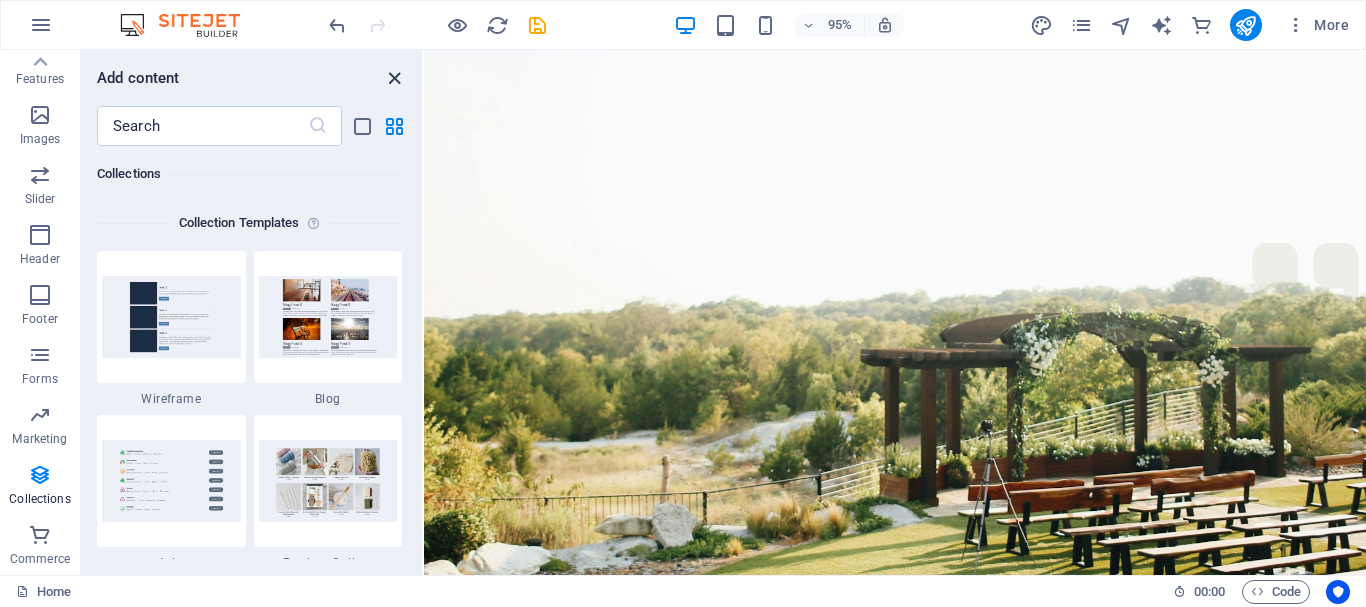 click at bounding box center (394, 78) 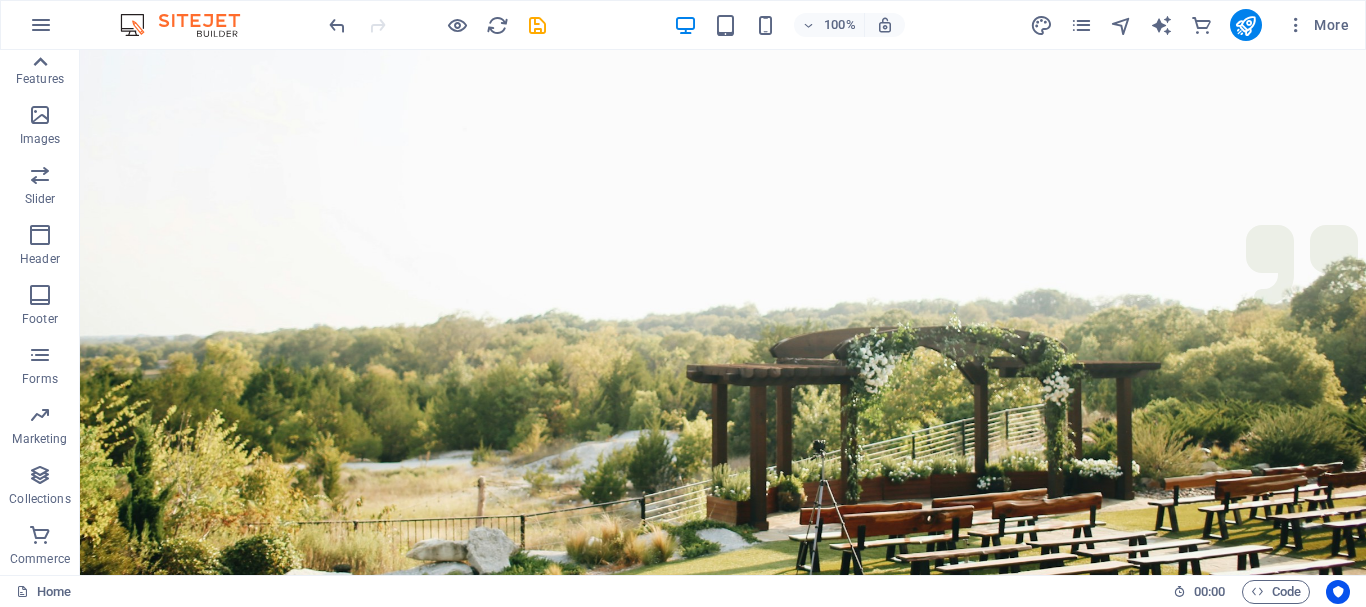 click 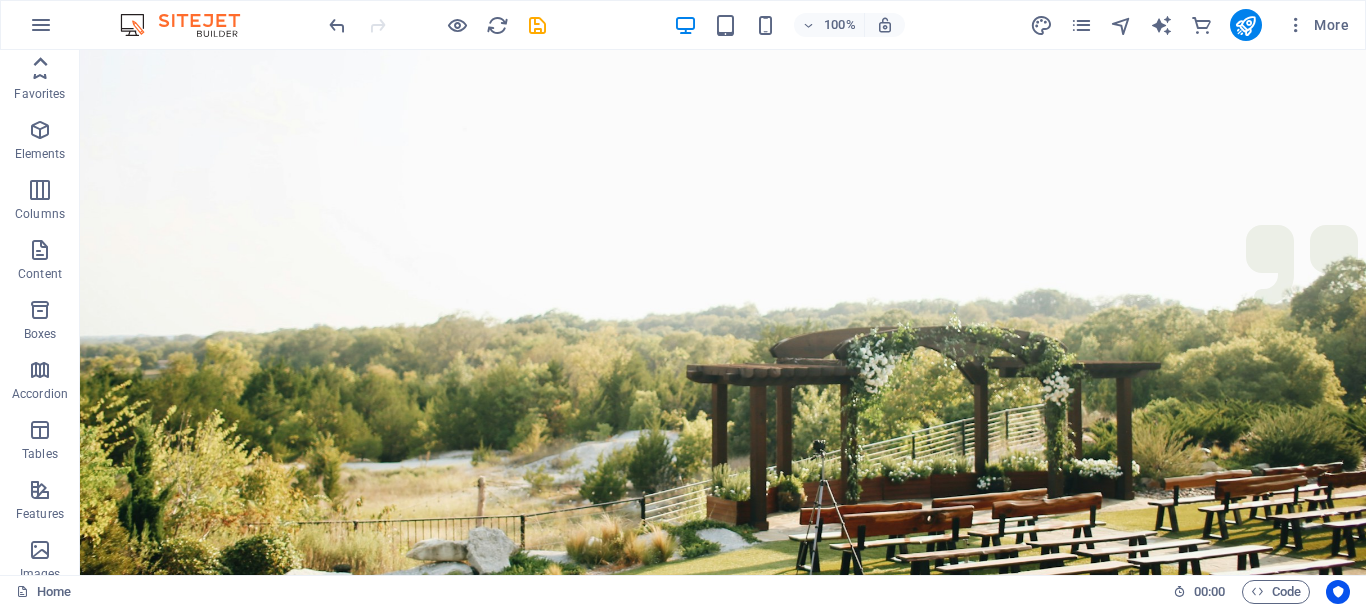 scroll, scrollTop: 0, scrollLeft: 0, axis: both 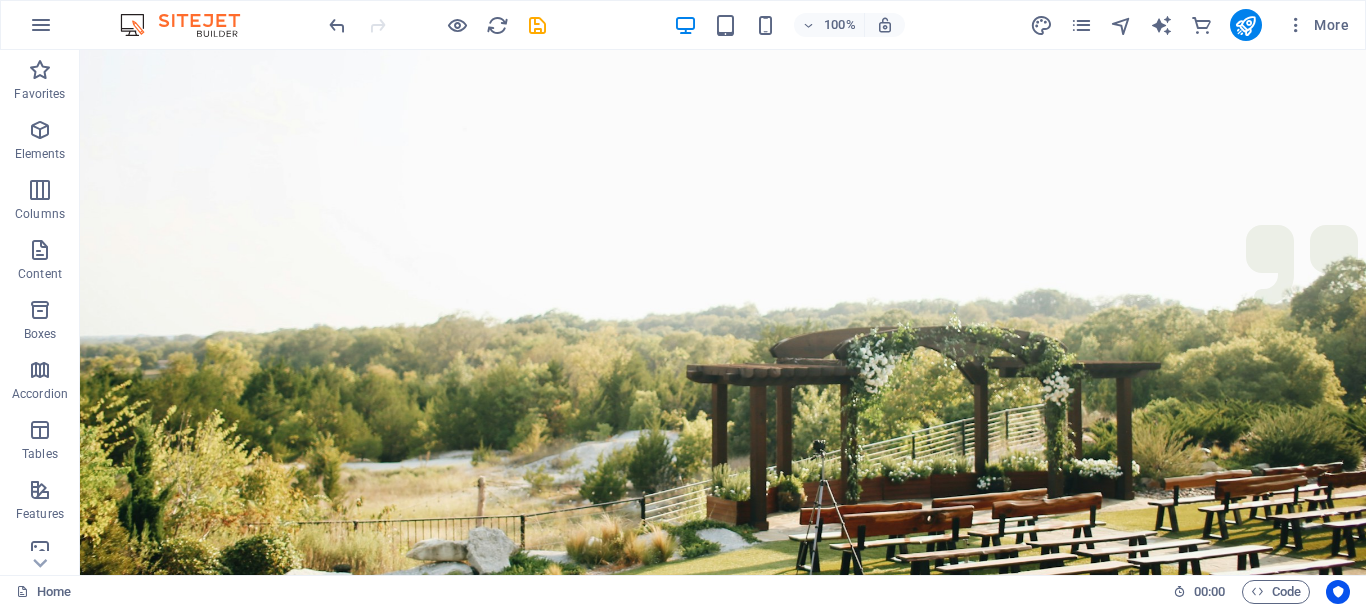 click at bounding box center [40, 70] 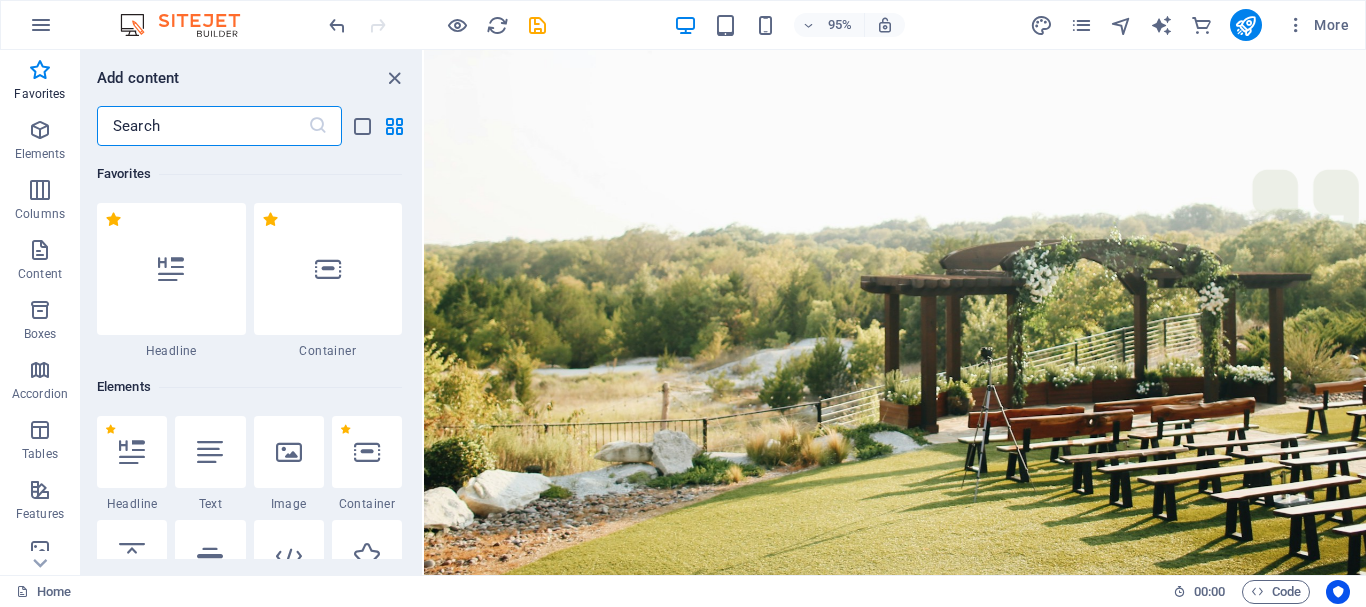 scroll, scrollTop: 0, scrollLeft: 0, axis: both 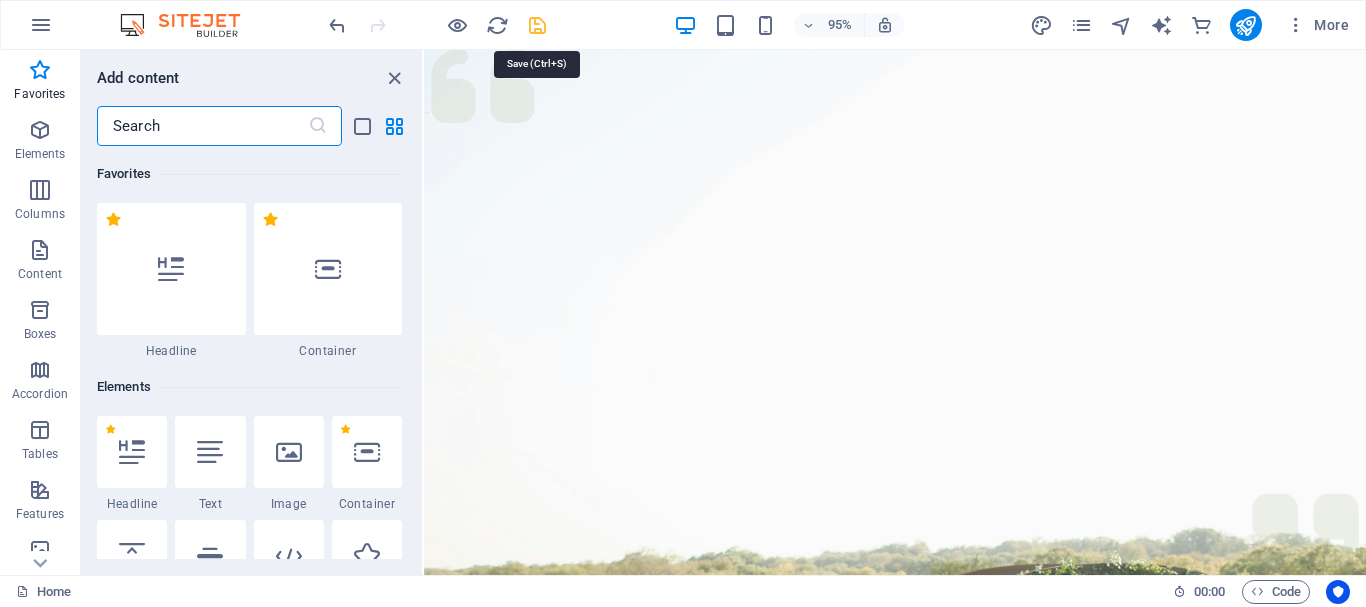 drag, startPoint x: 539, startPoint y: 27, endPoint x: 662, endPoint y: 179, distance: 195.53261 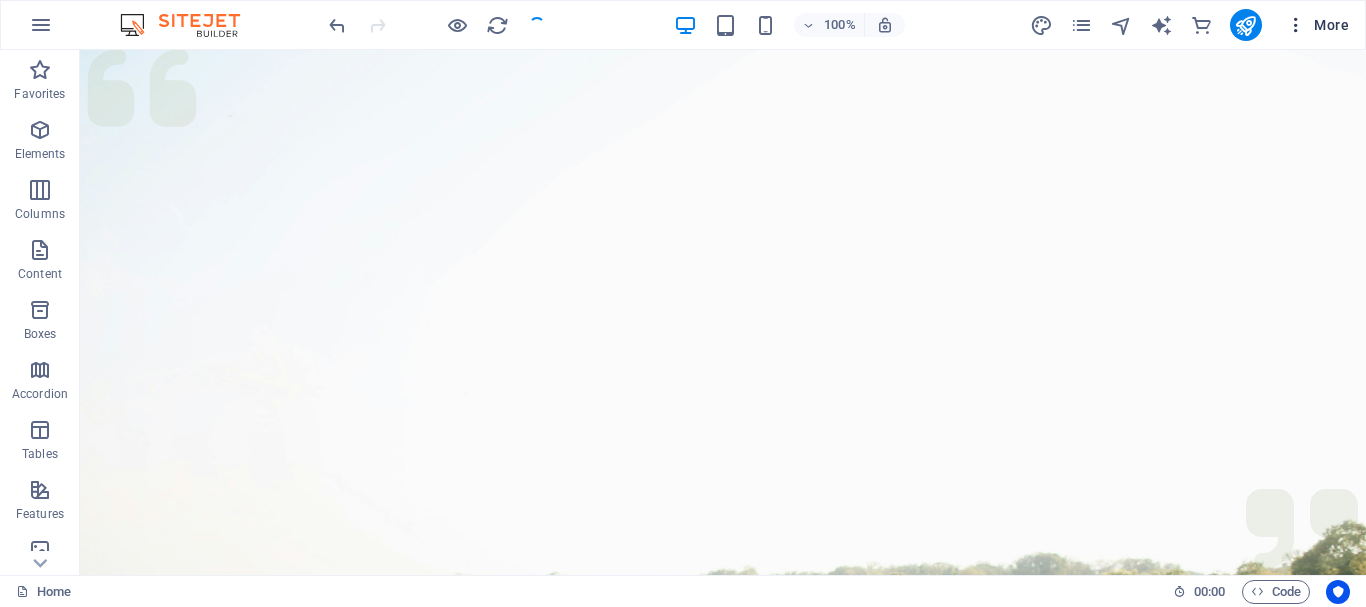 click on "More" at bounding box center [1317, 25] 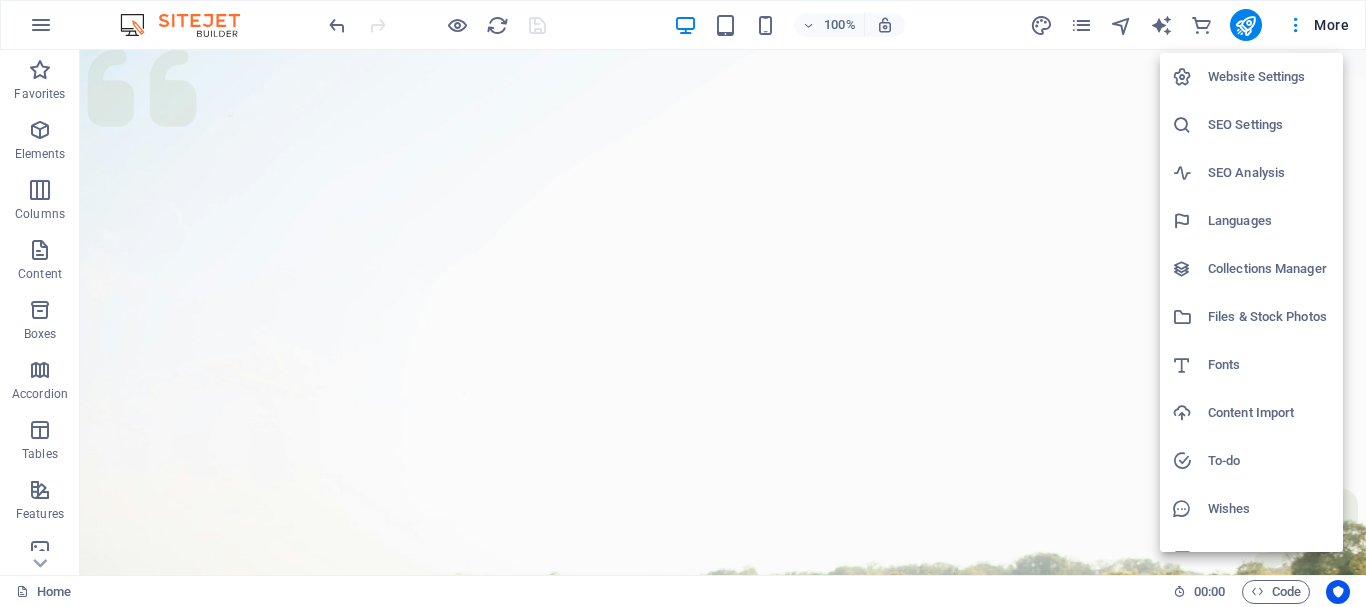 click at bounding box center [683, 303] 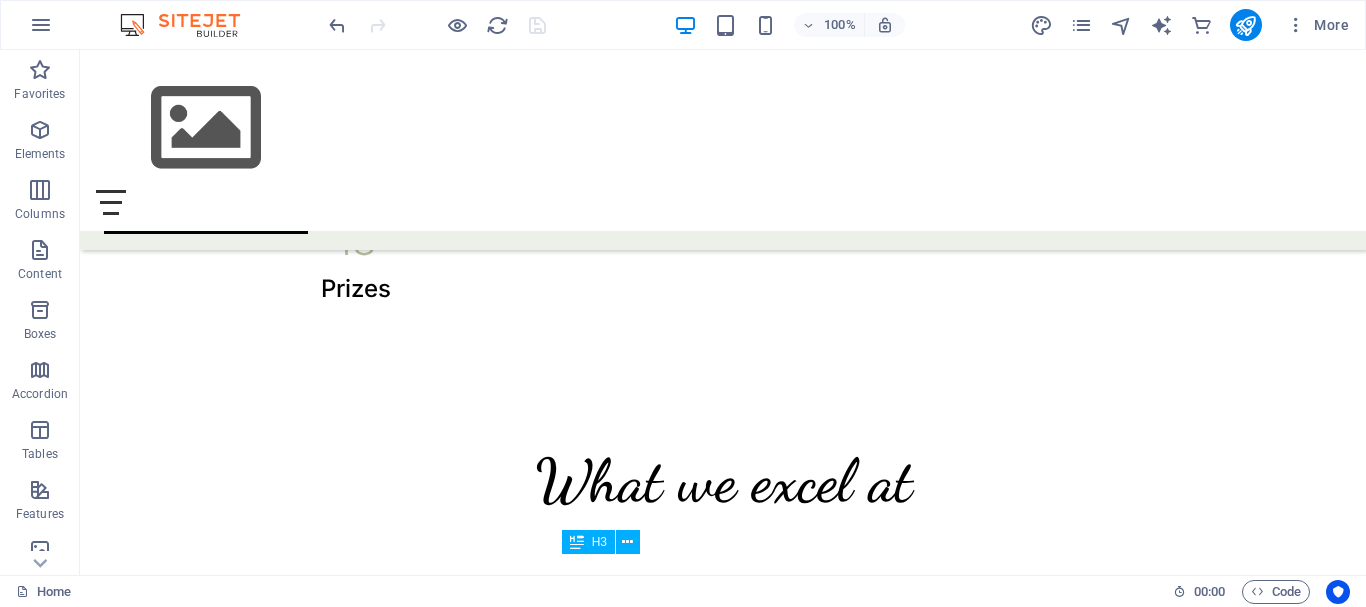 scroll, scrollTop: 1620, scrollLeft: 0, axis: vertical 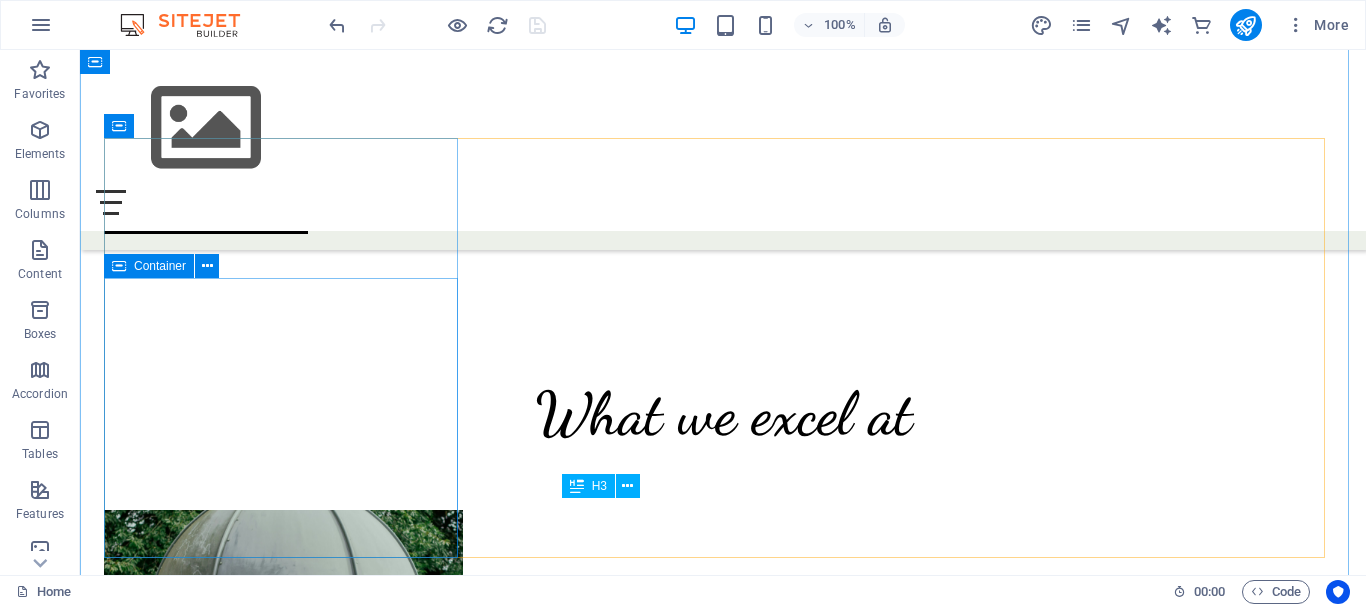 click on "Luxury Tour" at bounding box center [283, 1070] 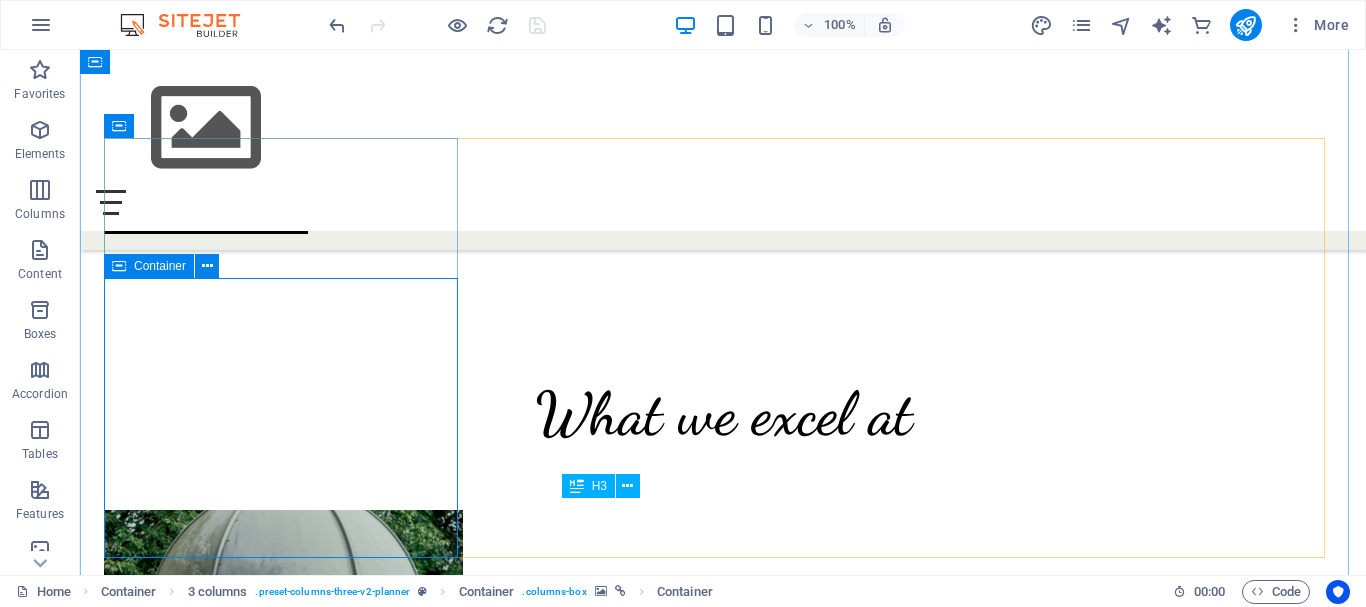 click on "Luxury Tour" at bounding box center (283, 1070) 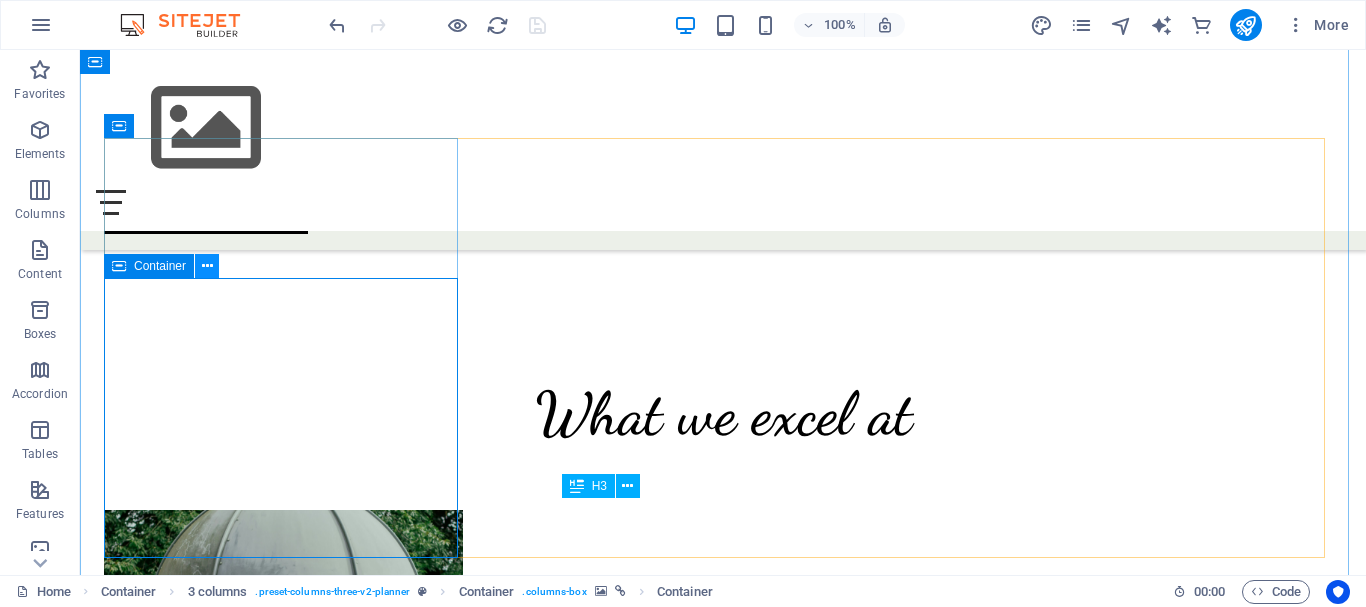 click at bounding box center [207, 266] 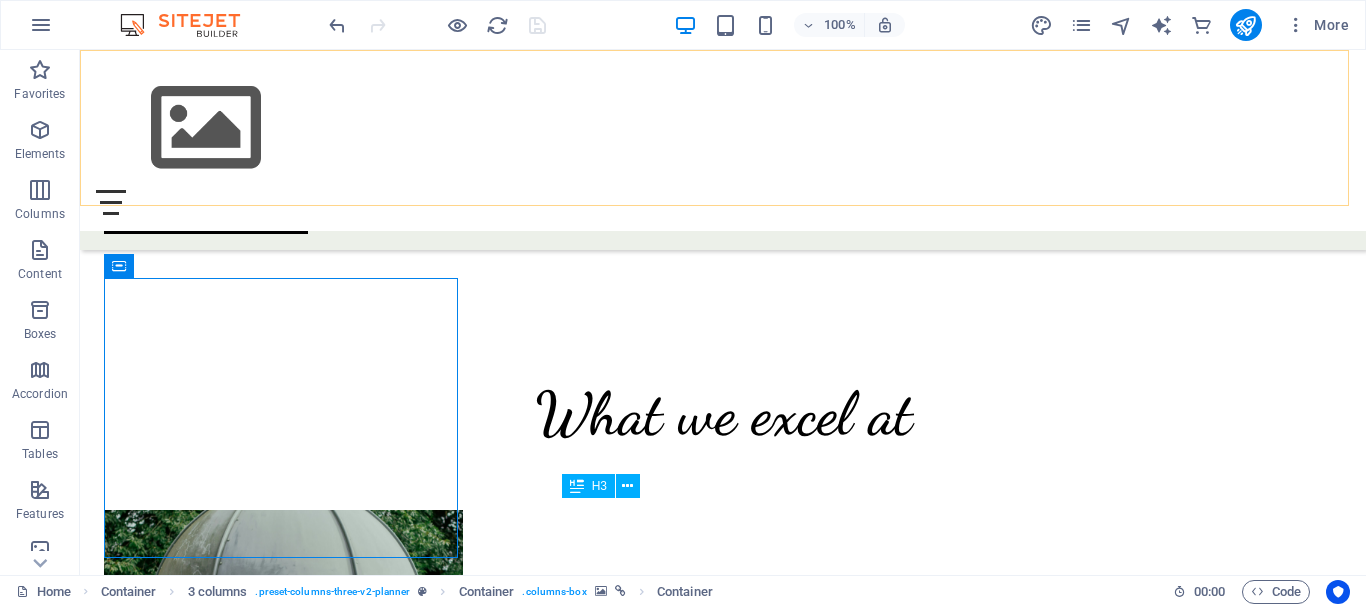 click on "Menu Home About Service Contact" at bounding box center [723, 140] 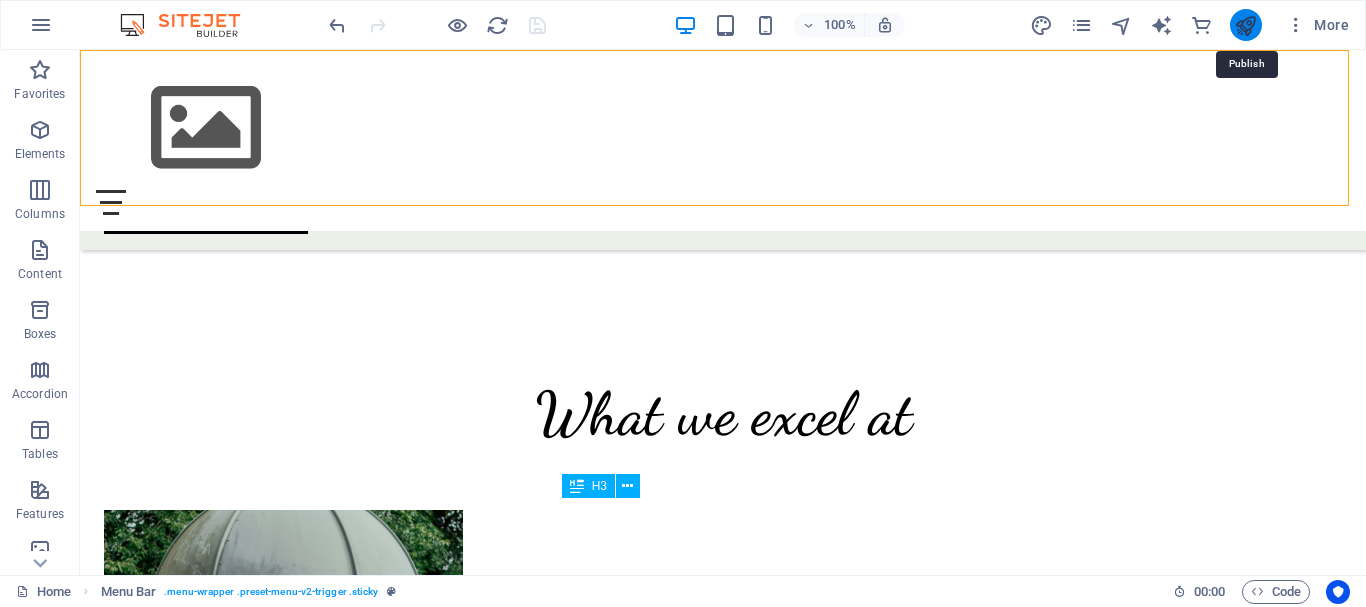 click at bounding box center (1245, 25) 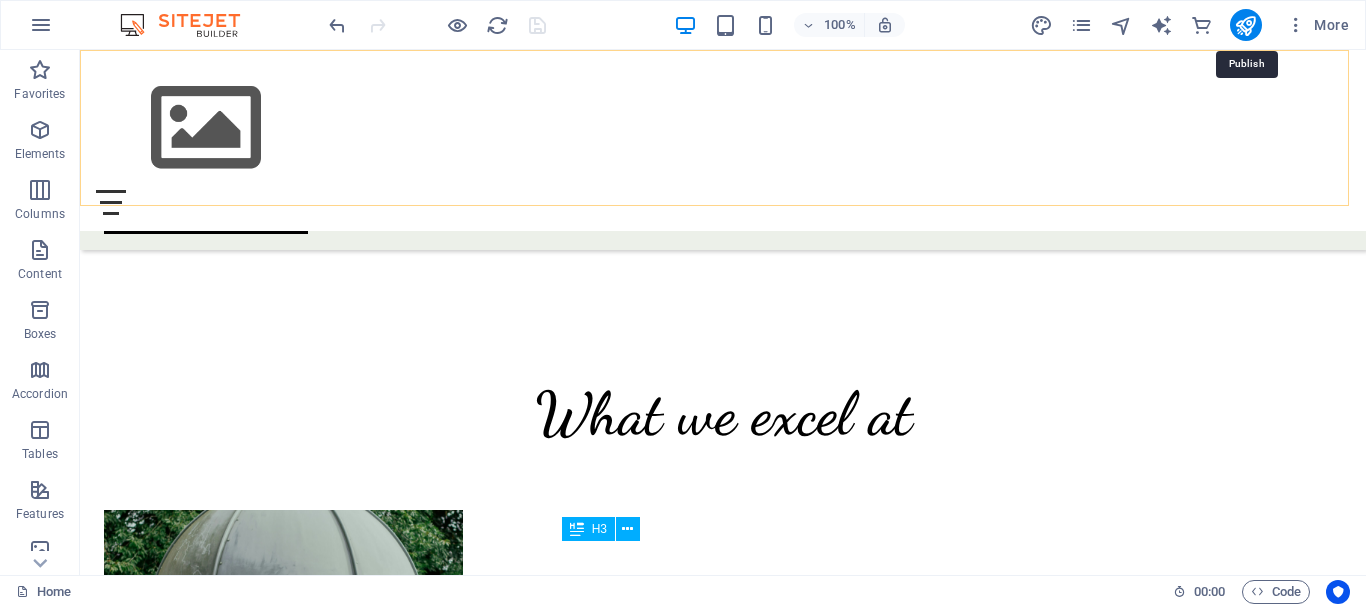 scroll, scrollTop: 1577, scrollLeft: 0, axis: vertical 